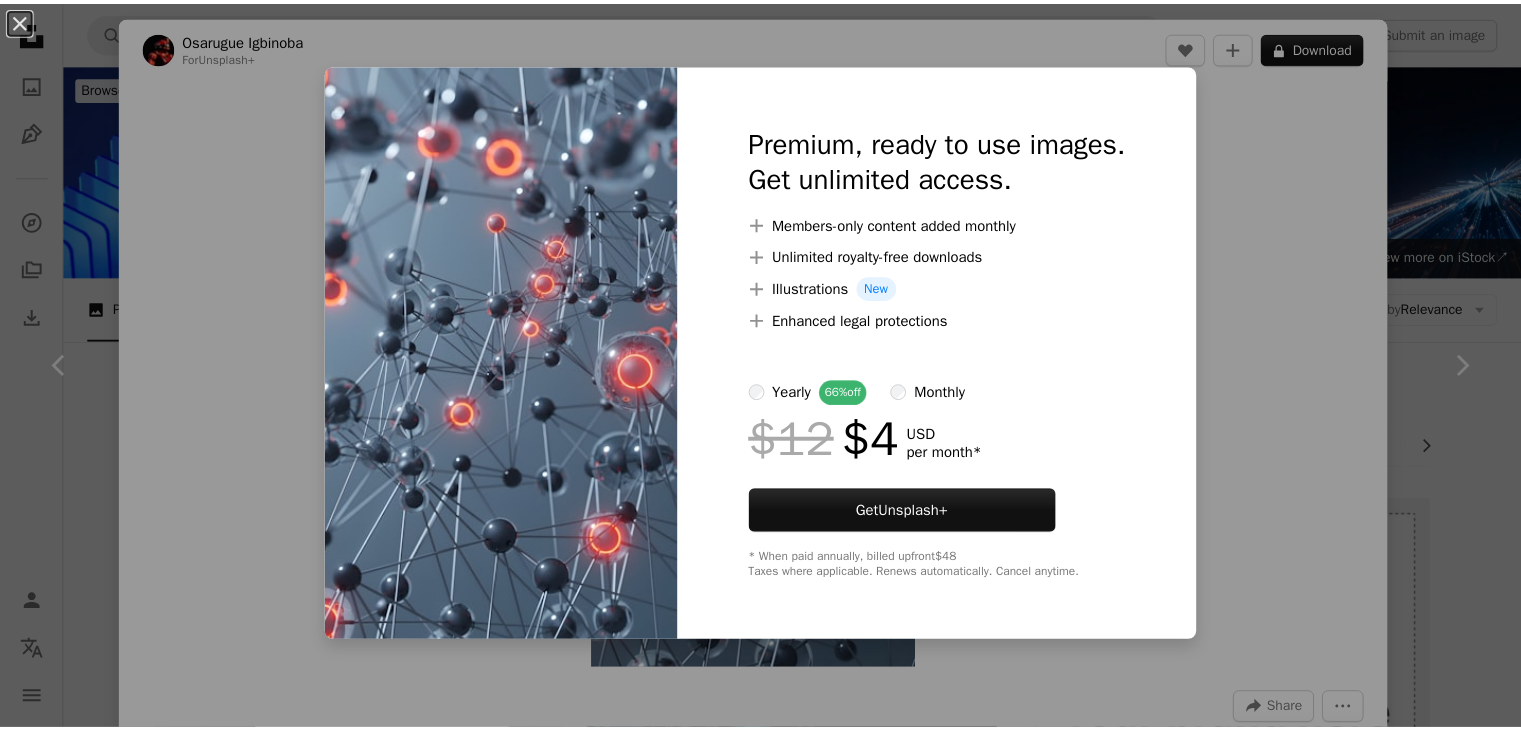 scroll, scrollTop: 1830, scrollLeft: 0, axis: vertical 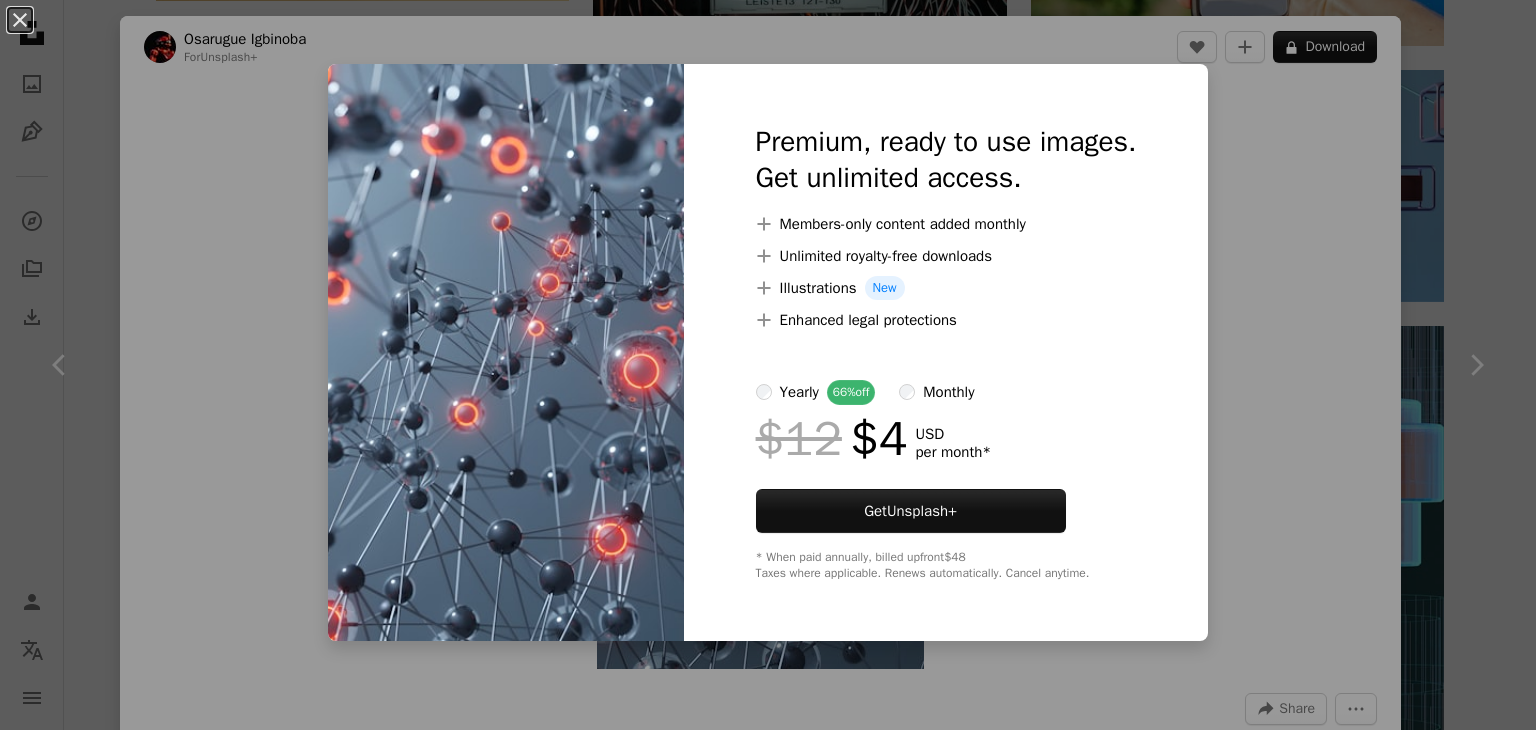 click on "An X shape Premium, ready to use images. Get unlimited access. A plus sign Members-only content added monthly A plus sign Unlimited royalty-free downloads A plus sign Illustrations  New A plus sign Enhanced legal protections yearly 66%  off monthly $12   $4 USD per month * Get  Unsplash+ * When paid annually, billed upfront  $48 Taxes where applicable. Renews automatically. Cancel anytime." at bounding box center [768, 365] 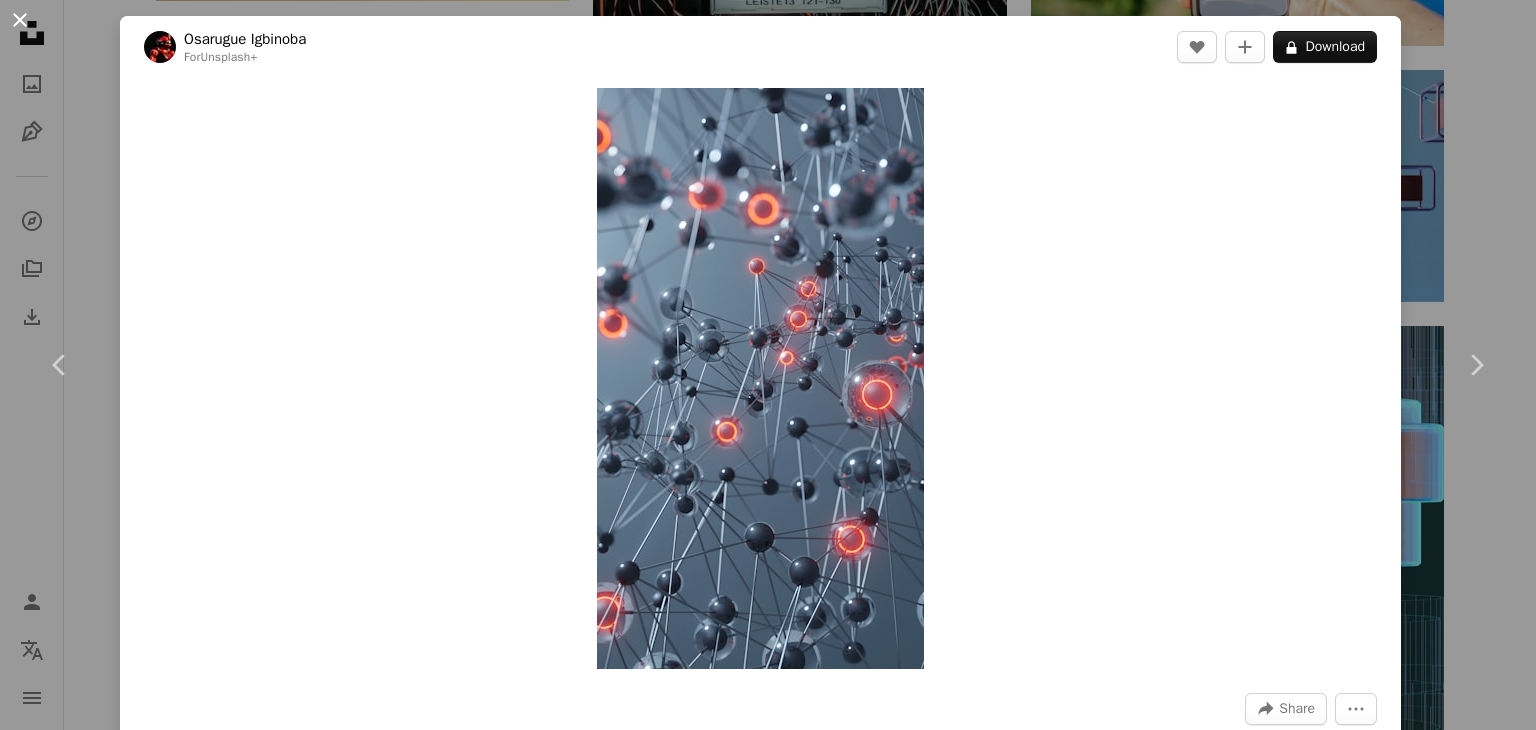 click on "An X shape" at bounding box center [20, 20] 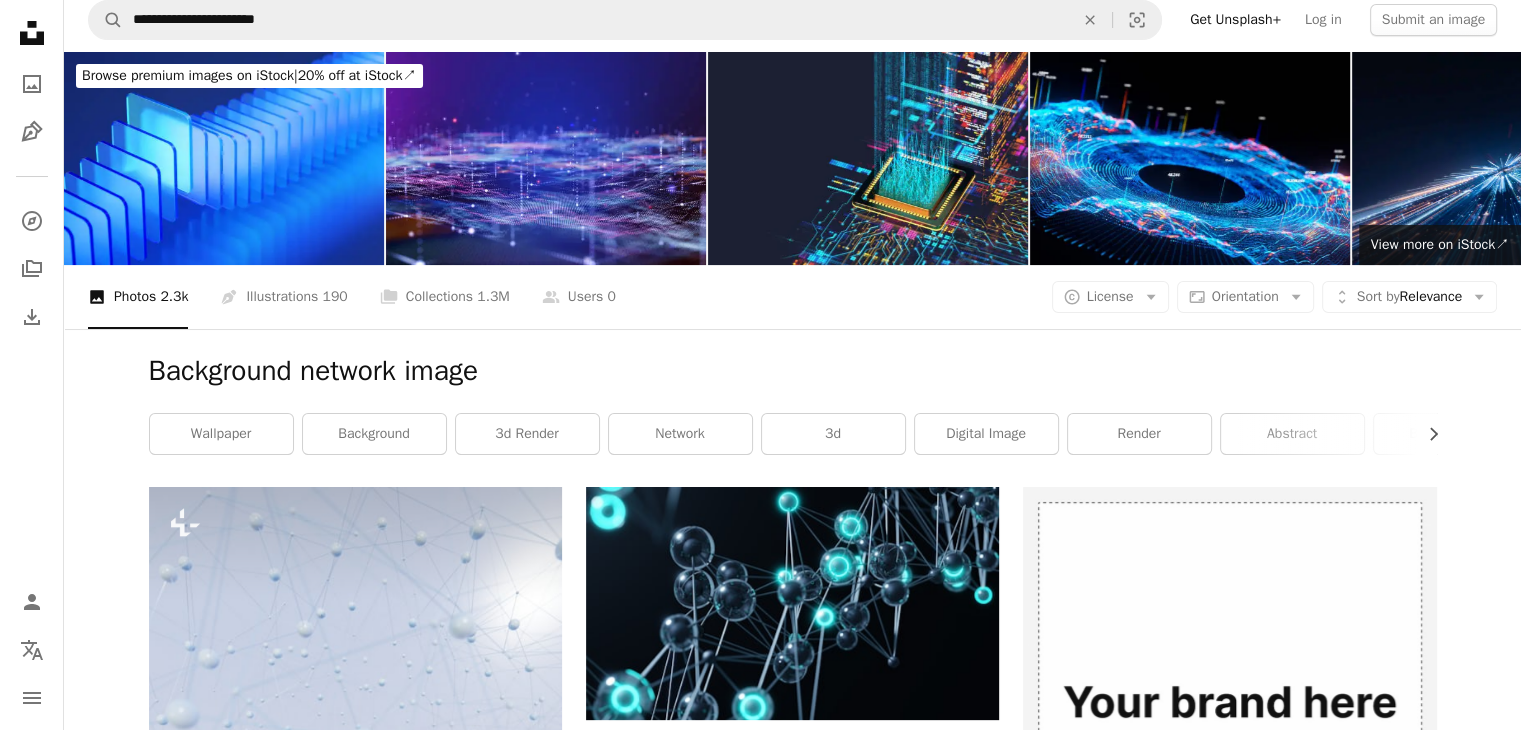 scroll, scrollTop: 0, scrollLeft: 0, axis: both 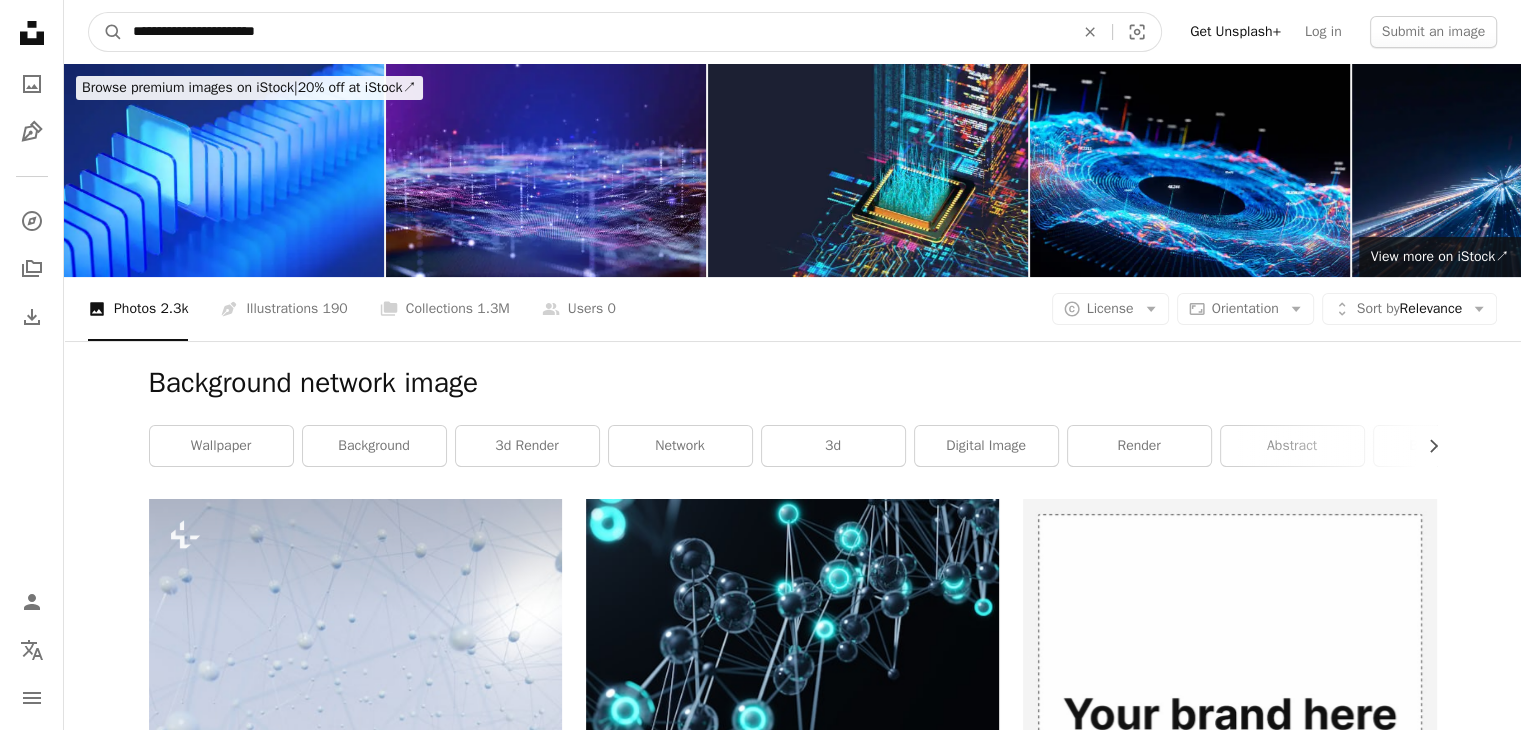 click on "**********" at bounding box center [595, 32] 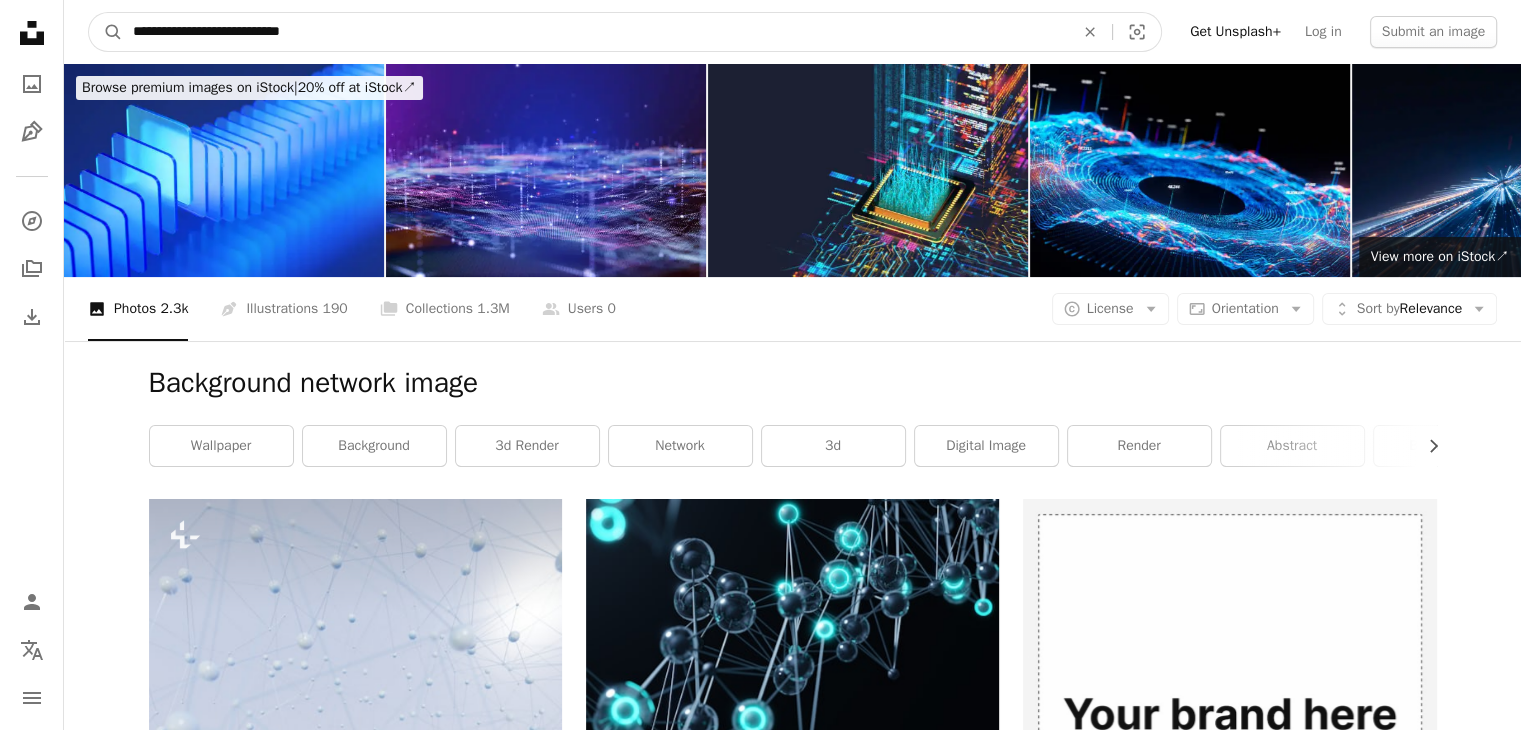 type on "**********" 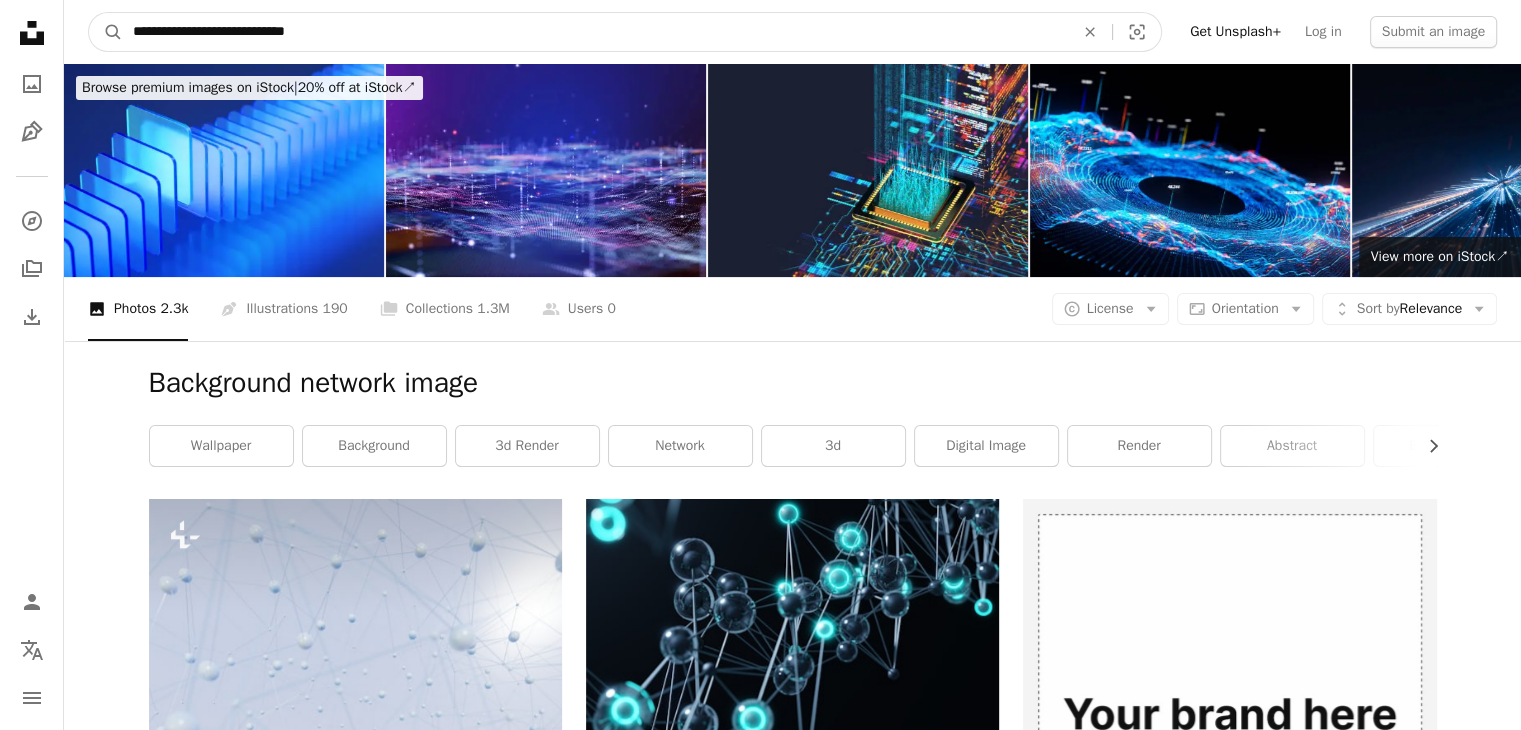 click on "A magnifying glass" at bounding box center (106, 32) 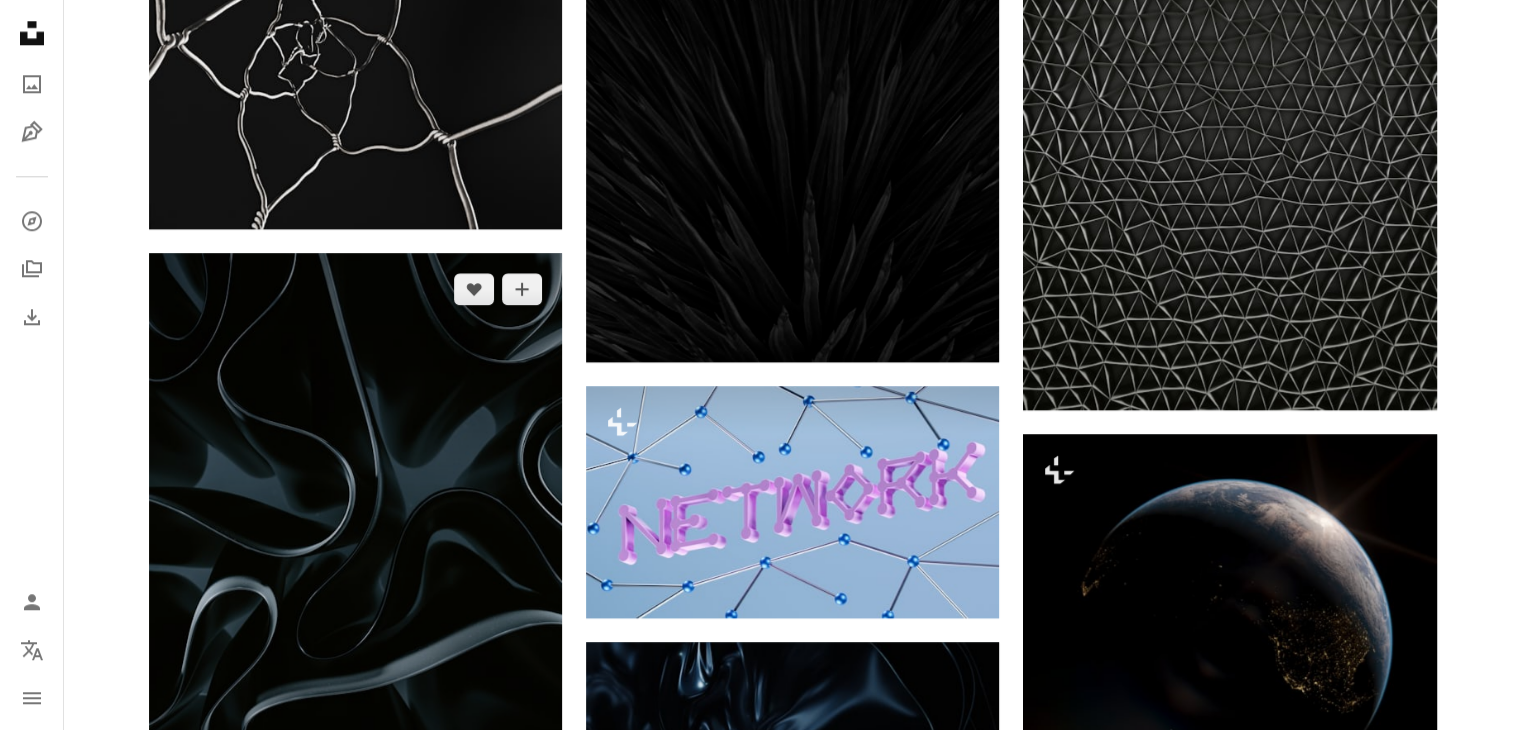 scroll, scrollTop: 2300, scrollLeft: 0, axis: vertical 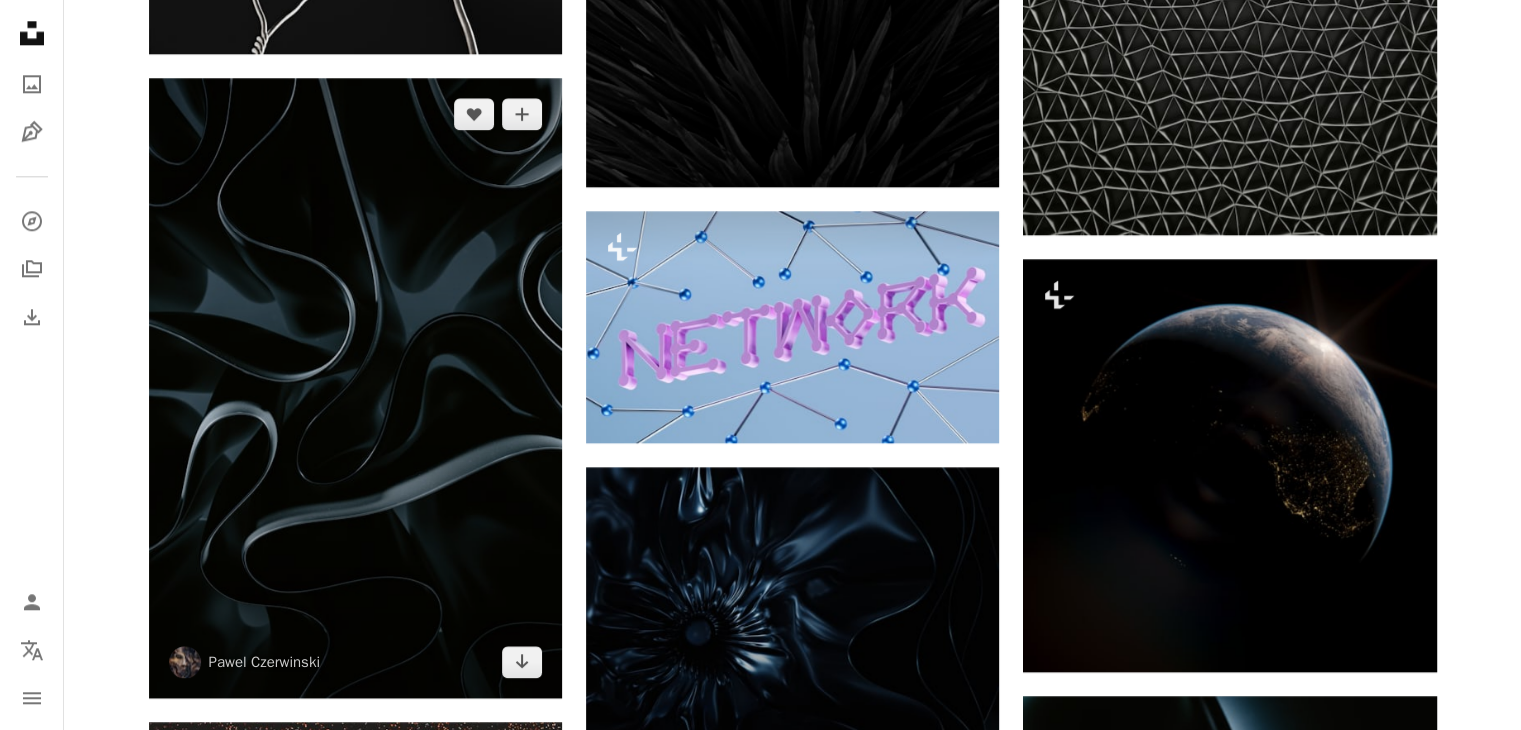 click at bounding box center [355, 388] 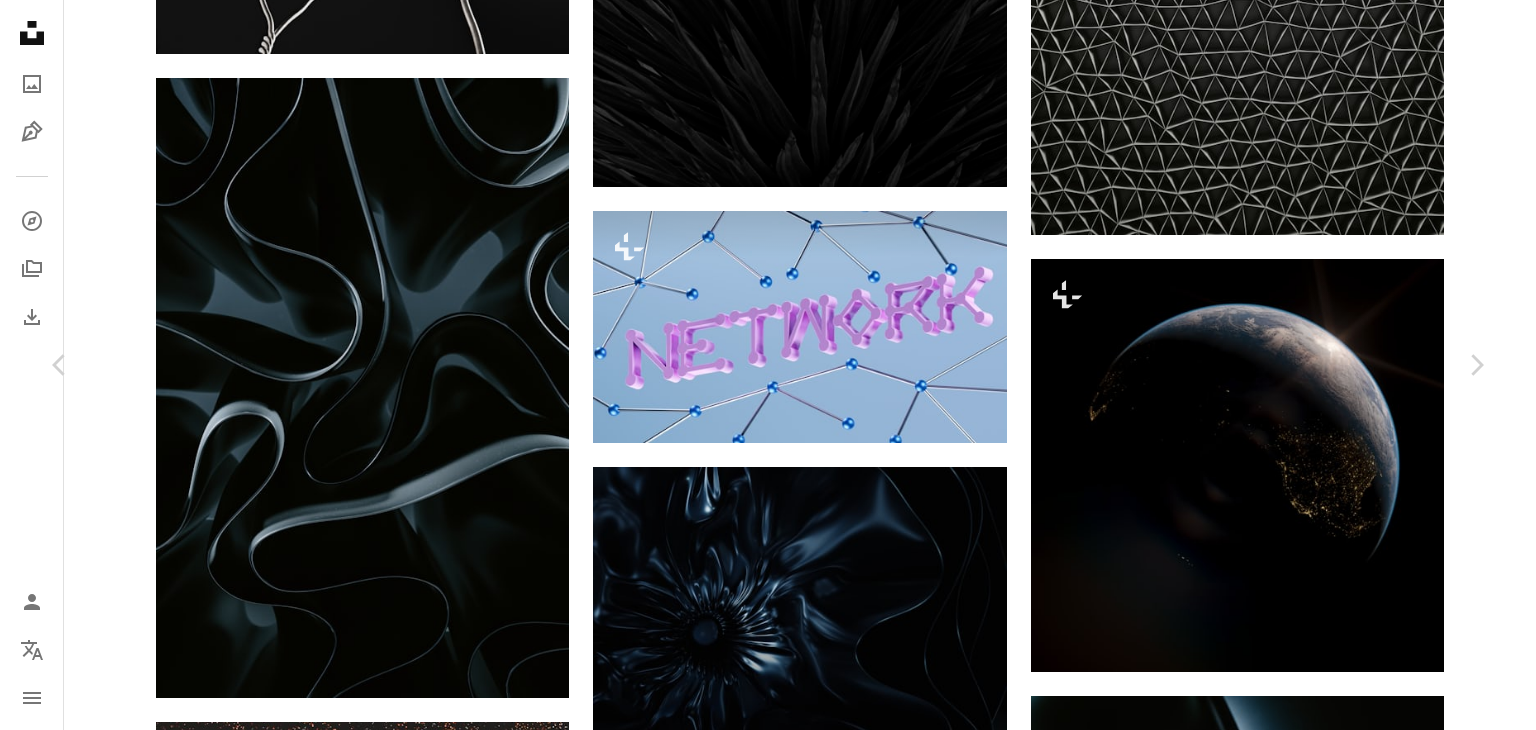 click on "Chevron down" 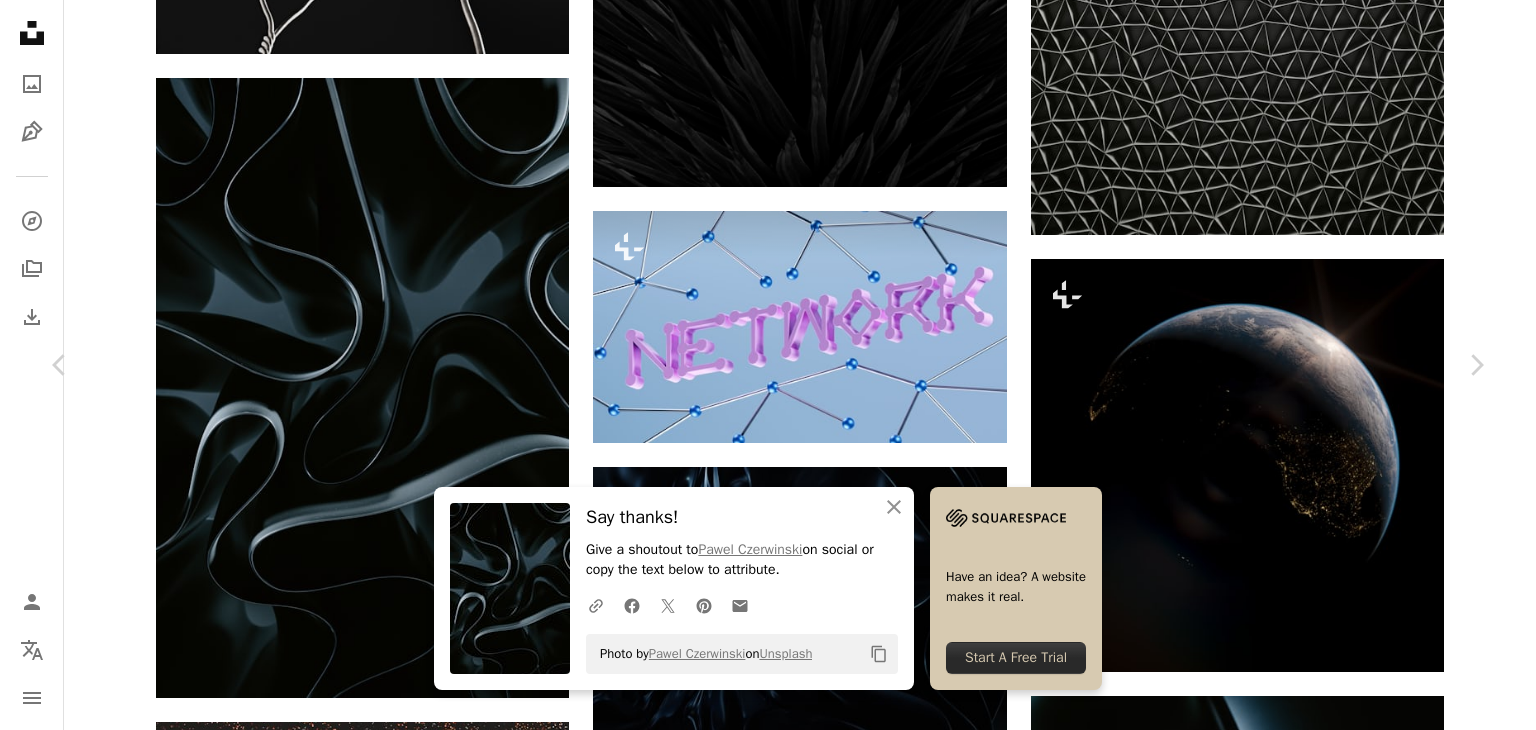 drag, startPoint x: 23, startPoint y: 21, endPoint x: 101, endPoint y: 133, distance: 136.48444 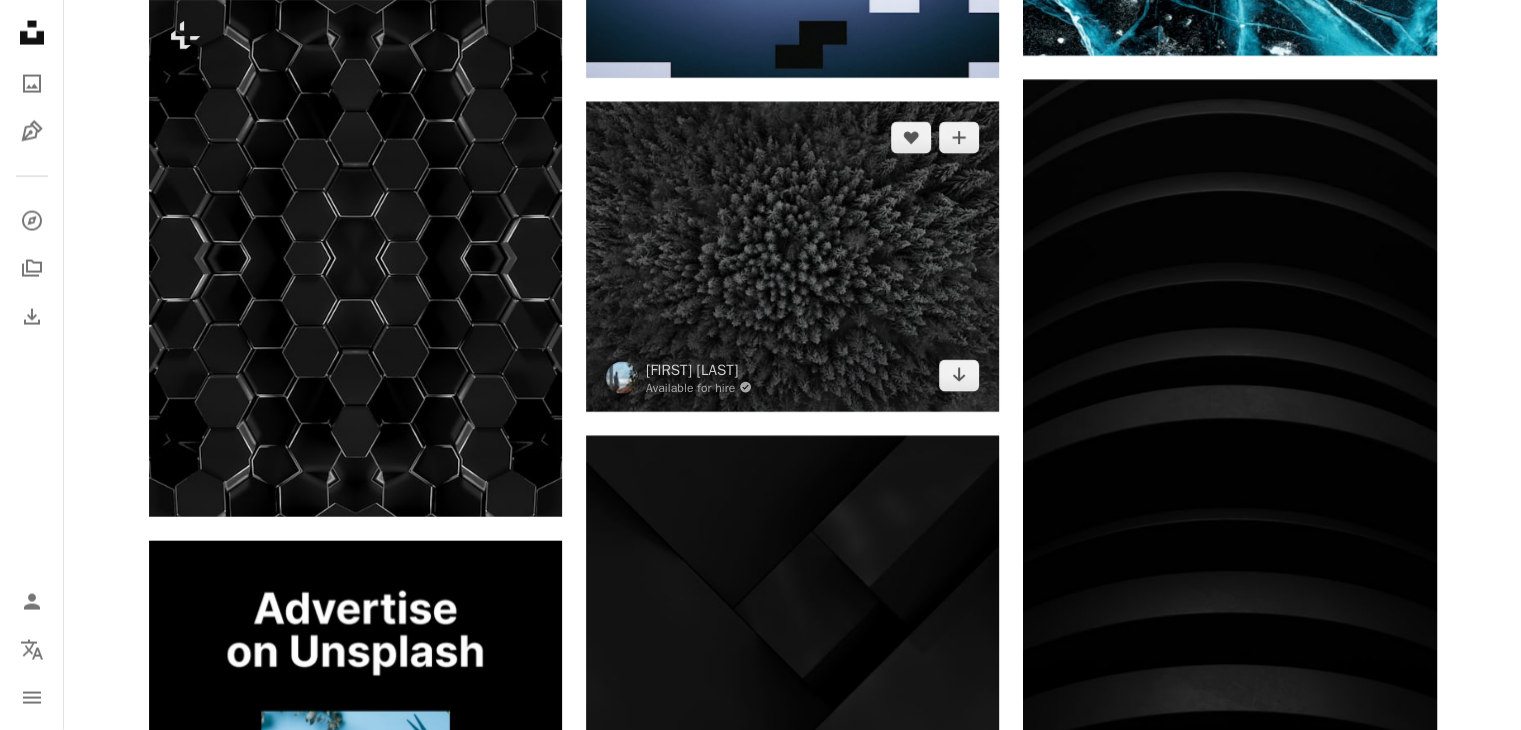 scroll, scrollTop: 4200, scrollLeft: 0, axis: vertical 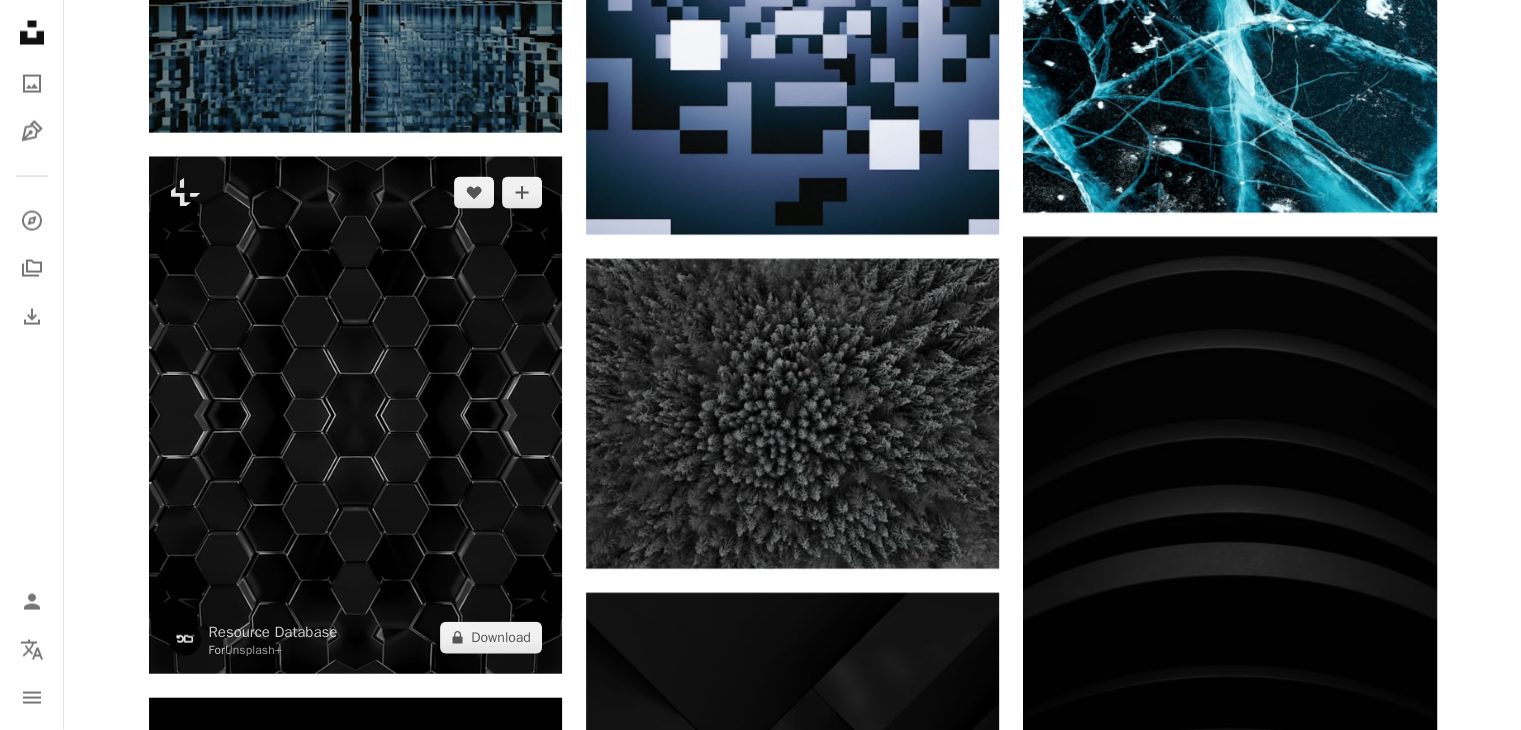 click at bounding box center (355, 415) 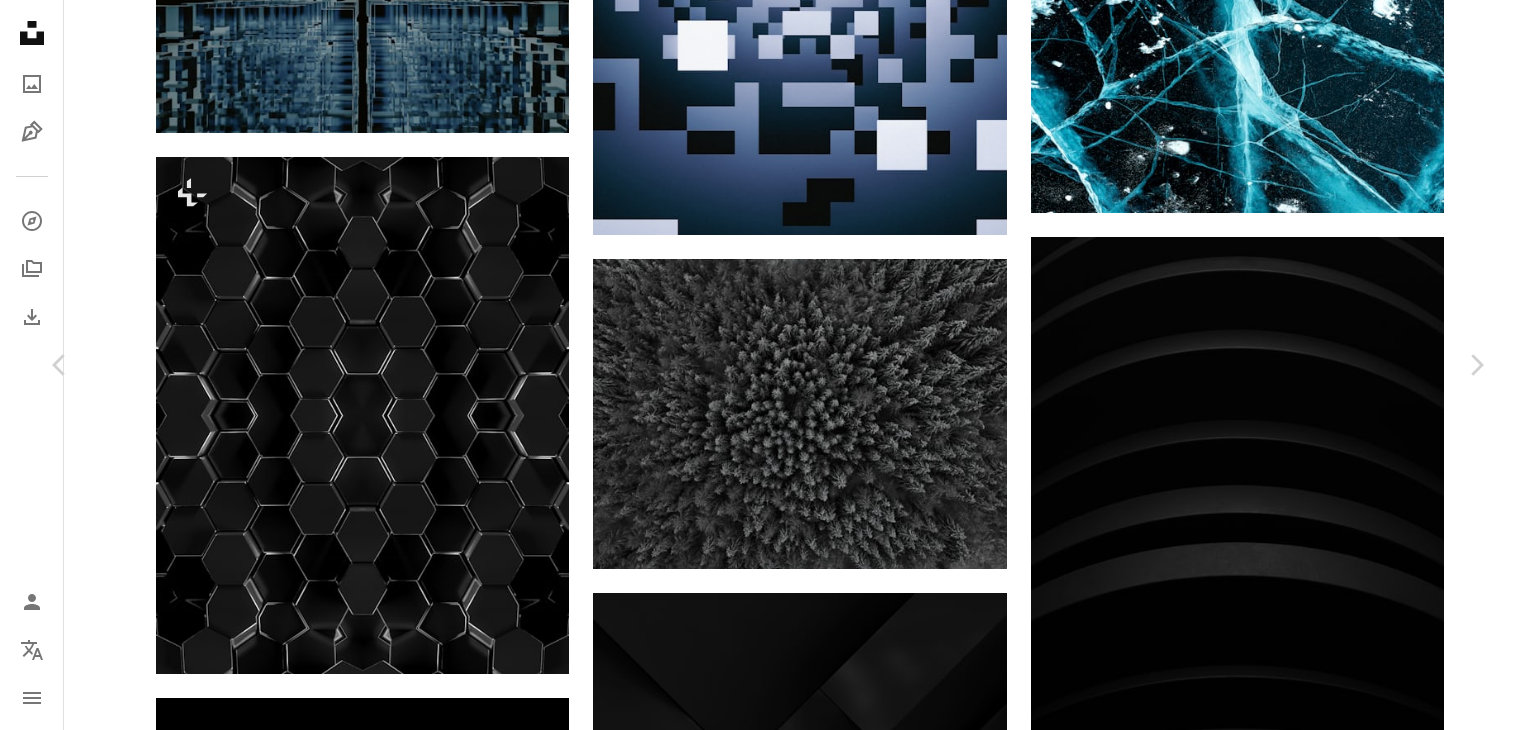 click on "An X shape" at bounding box center (20, 20) 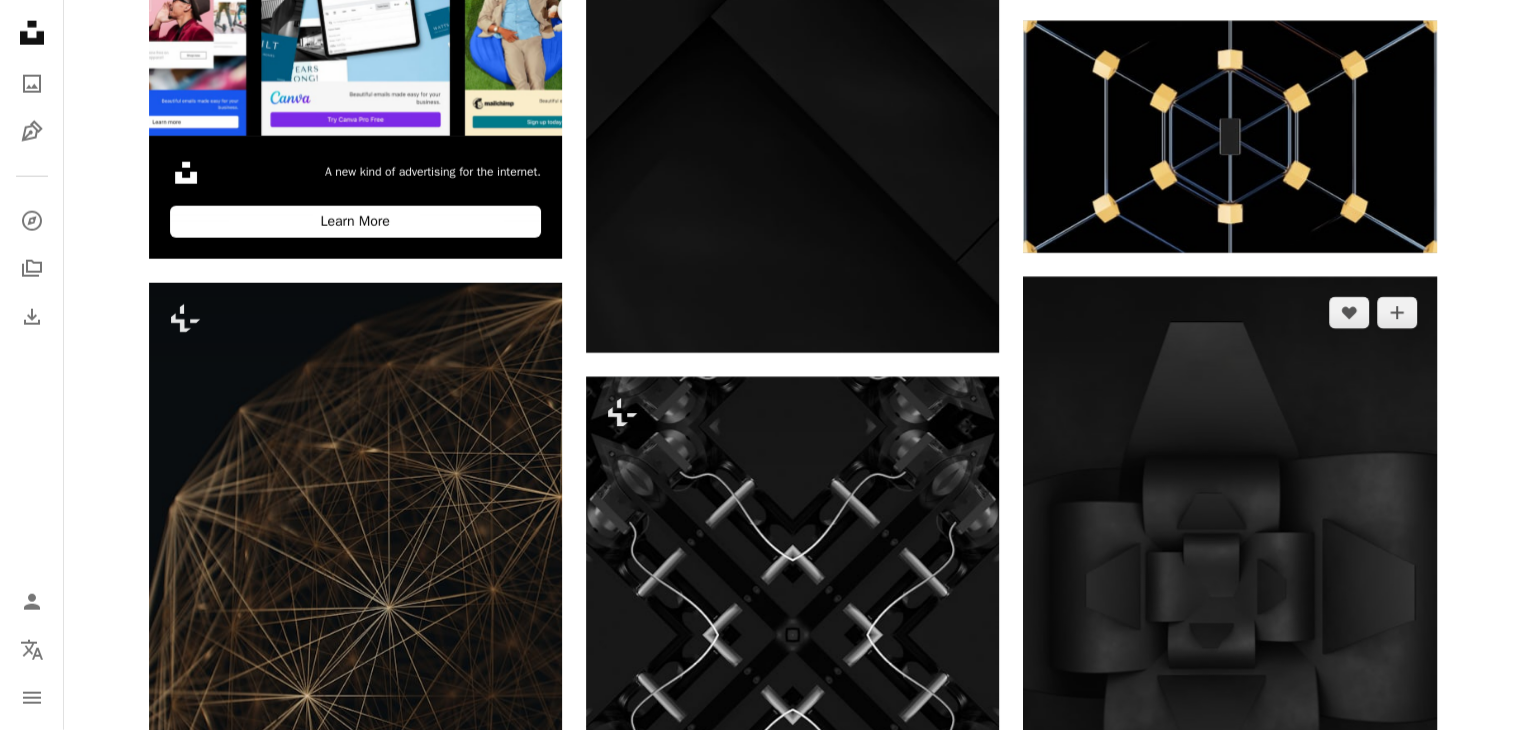 scroll, scrollTop: 5400, scrollLeft: 0, axis: vertical 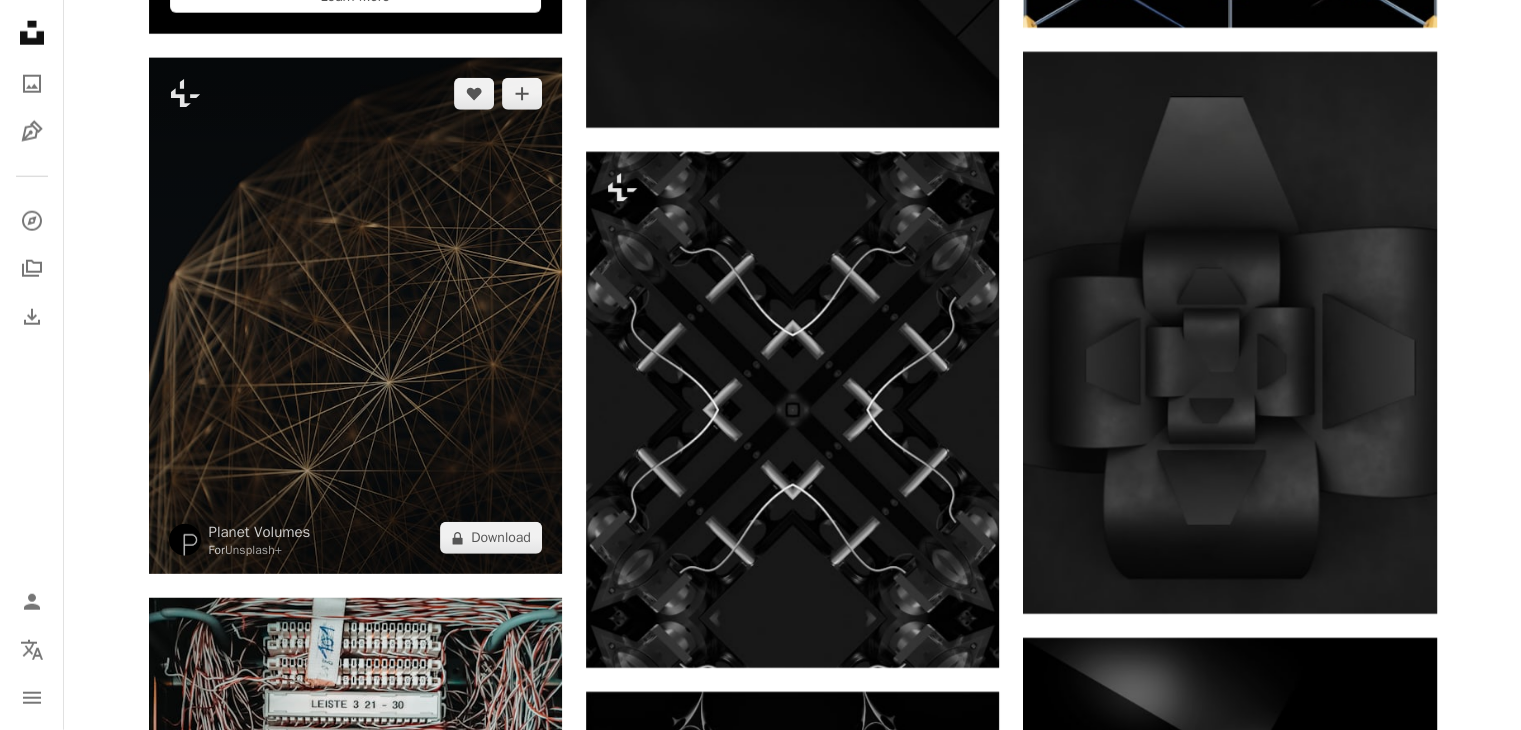 click at bounding box center [355, 316] 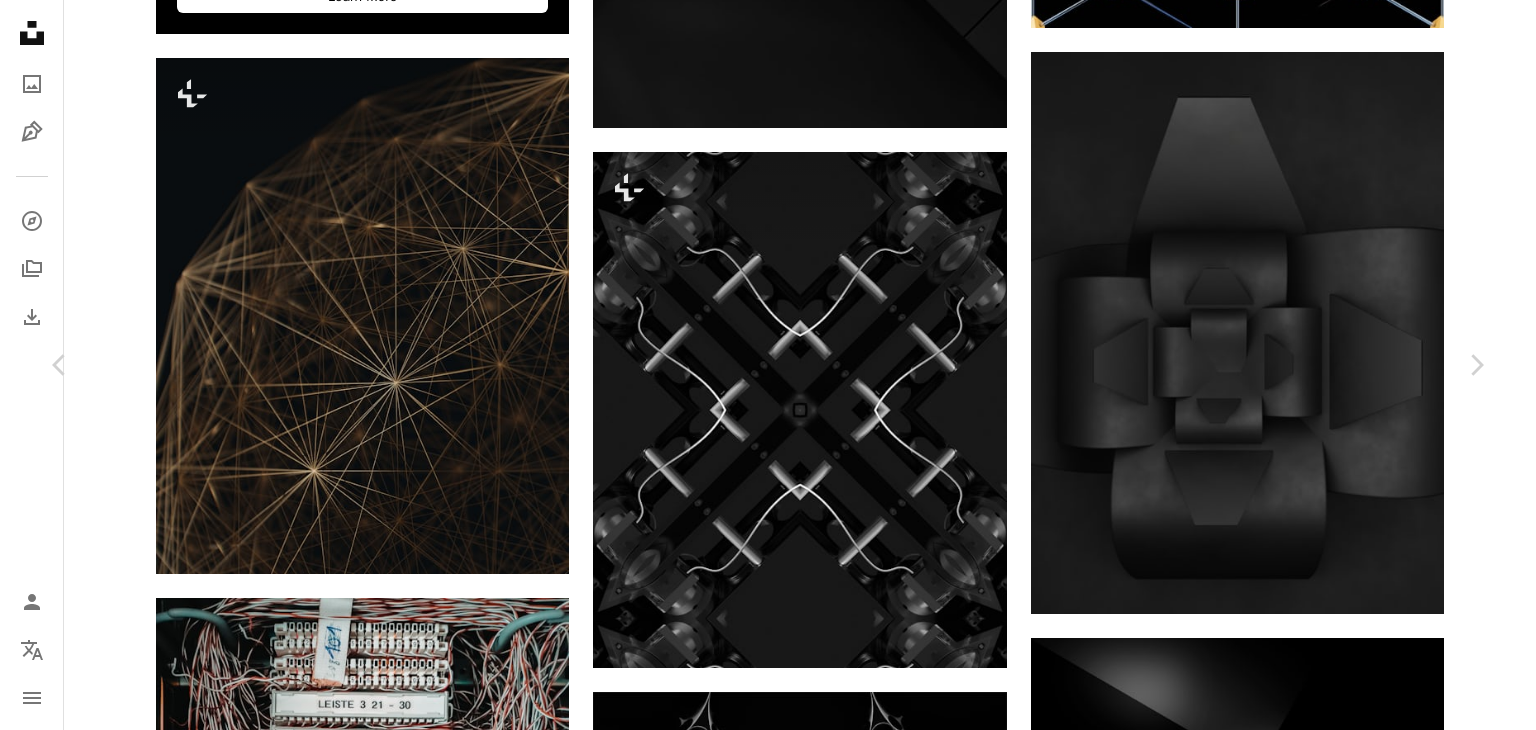 click on "An X shape" at bounding box center [20, 20] 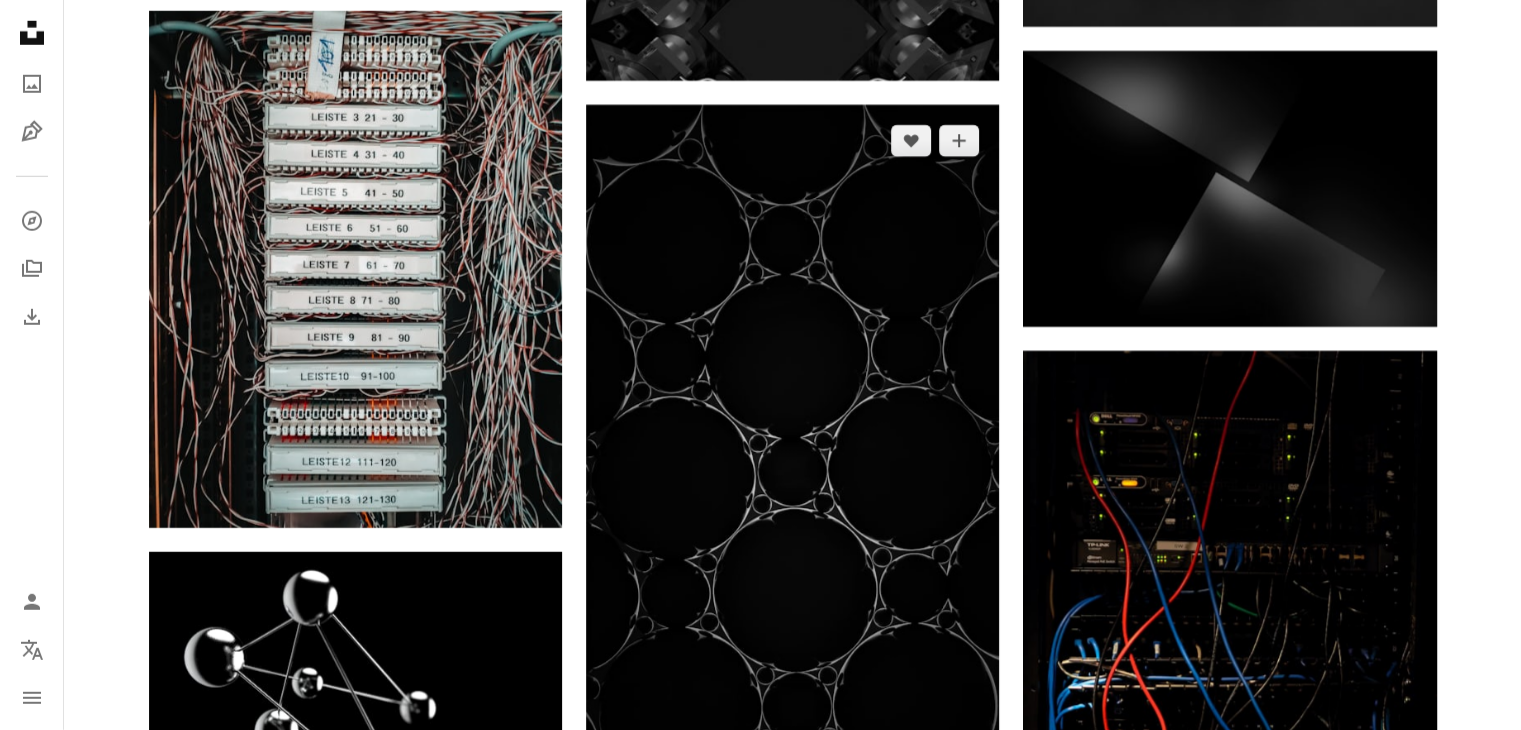 scroll, scrollTop: 6000, scrollLeft: 0, axis: vertical 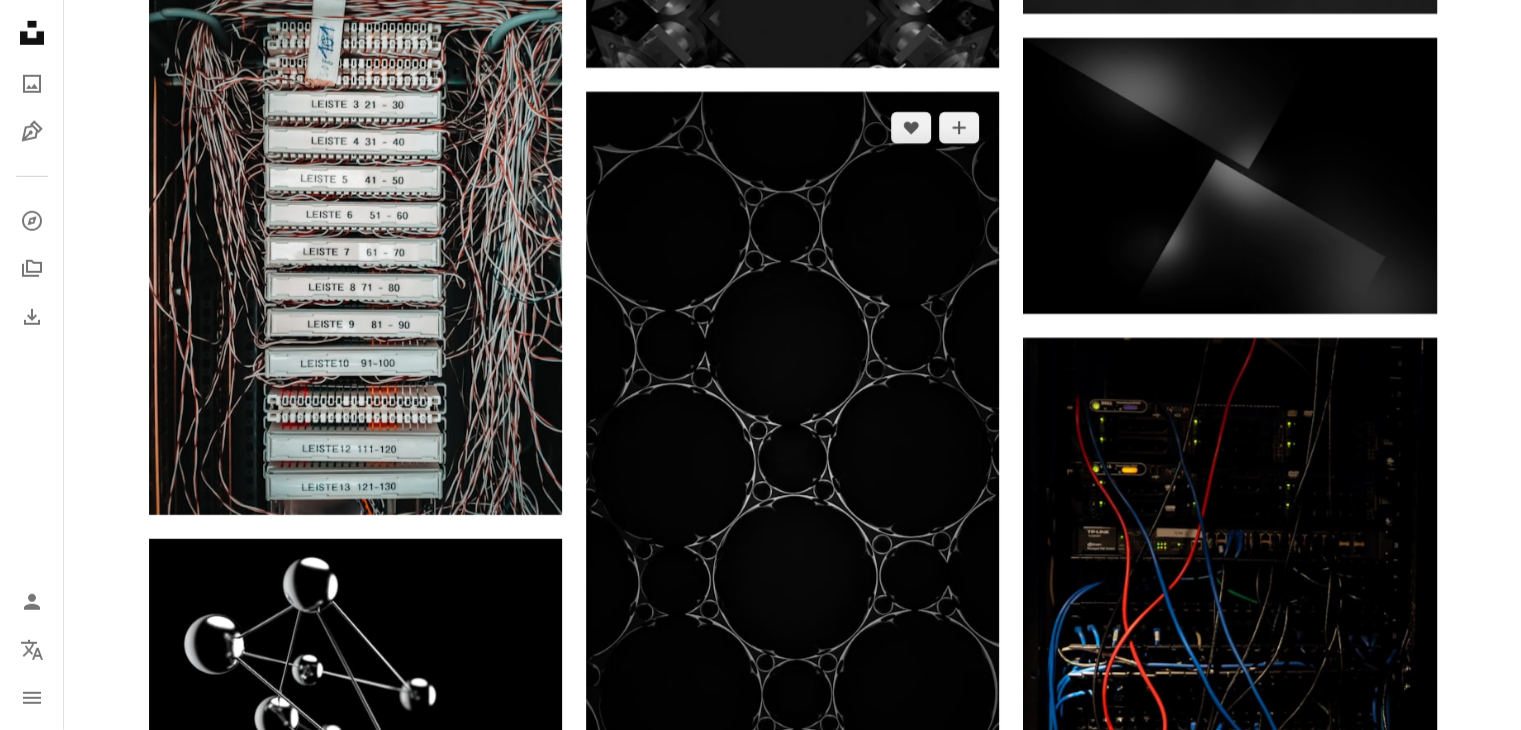 click at bounding box center (792, 459) 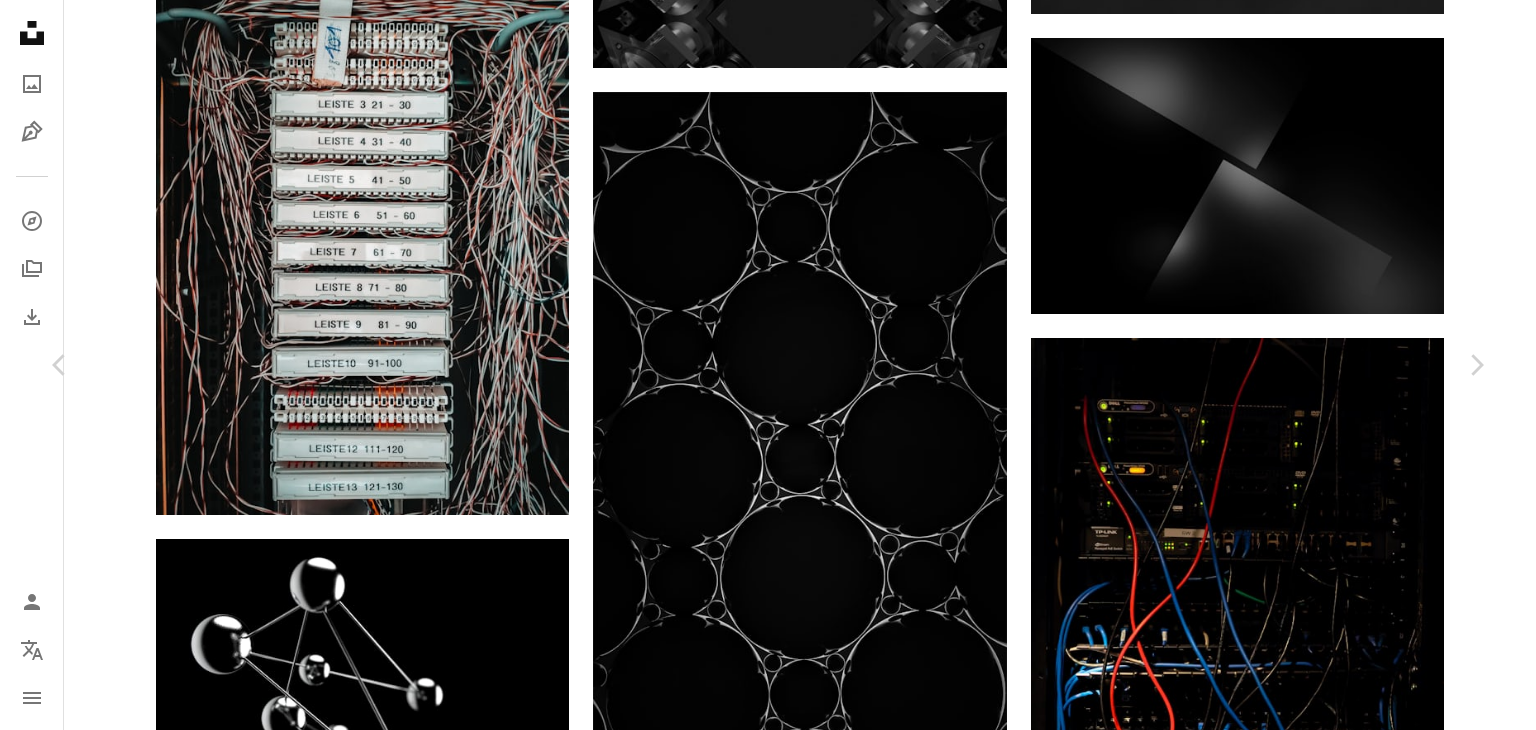 click on "Chevron down" 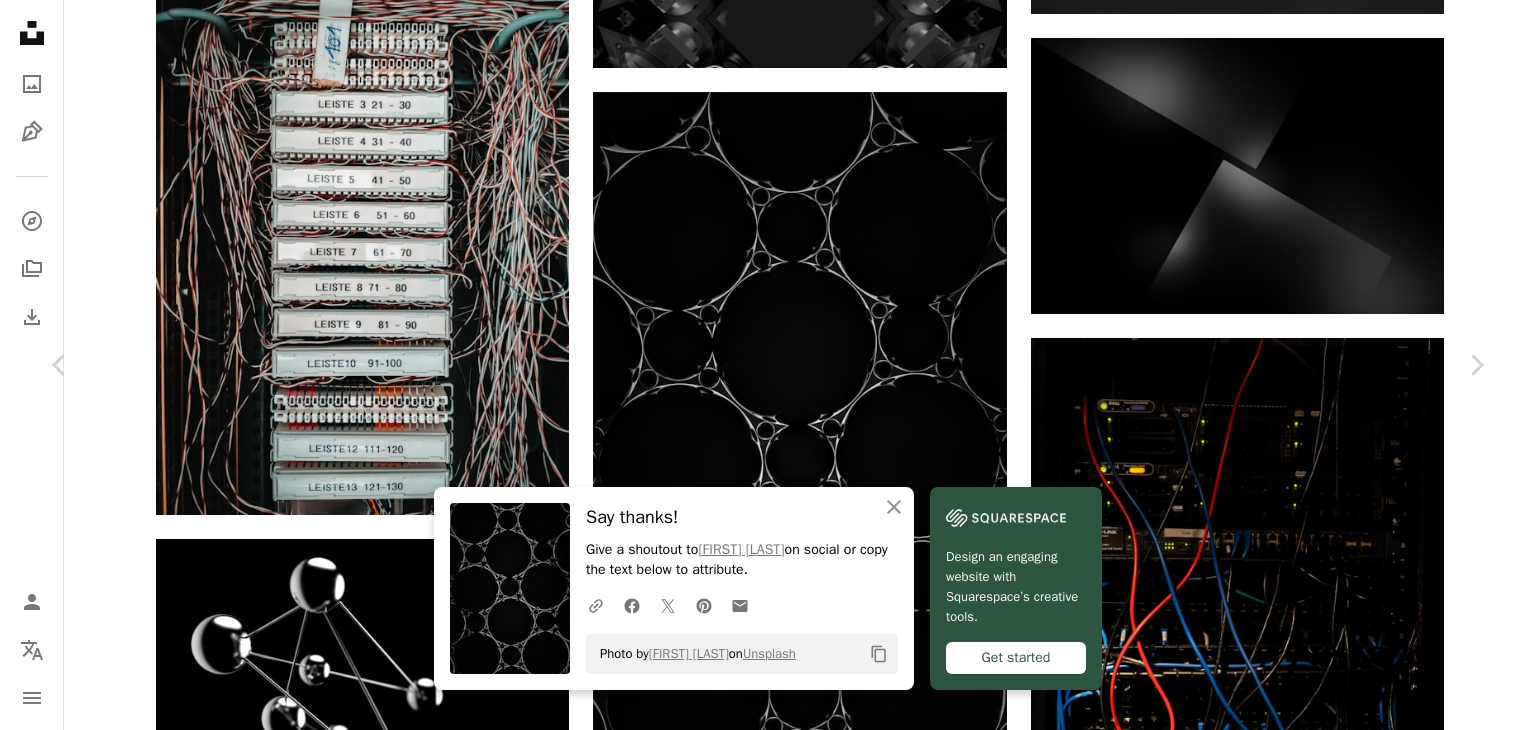 click on "An X shape" at bounding box center [20, 20] 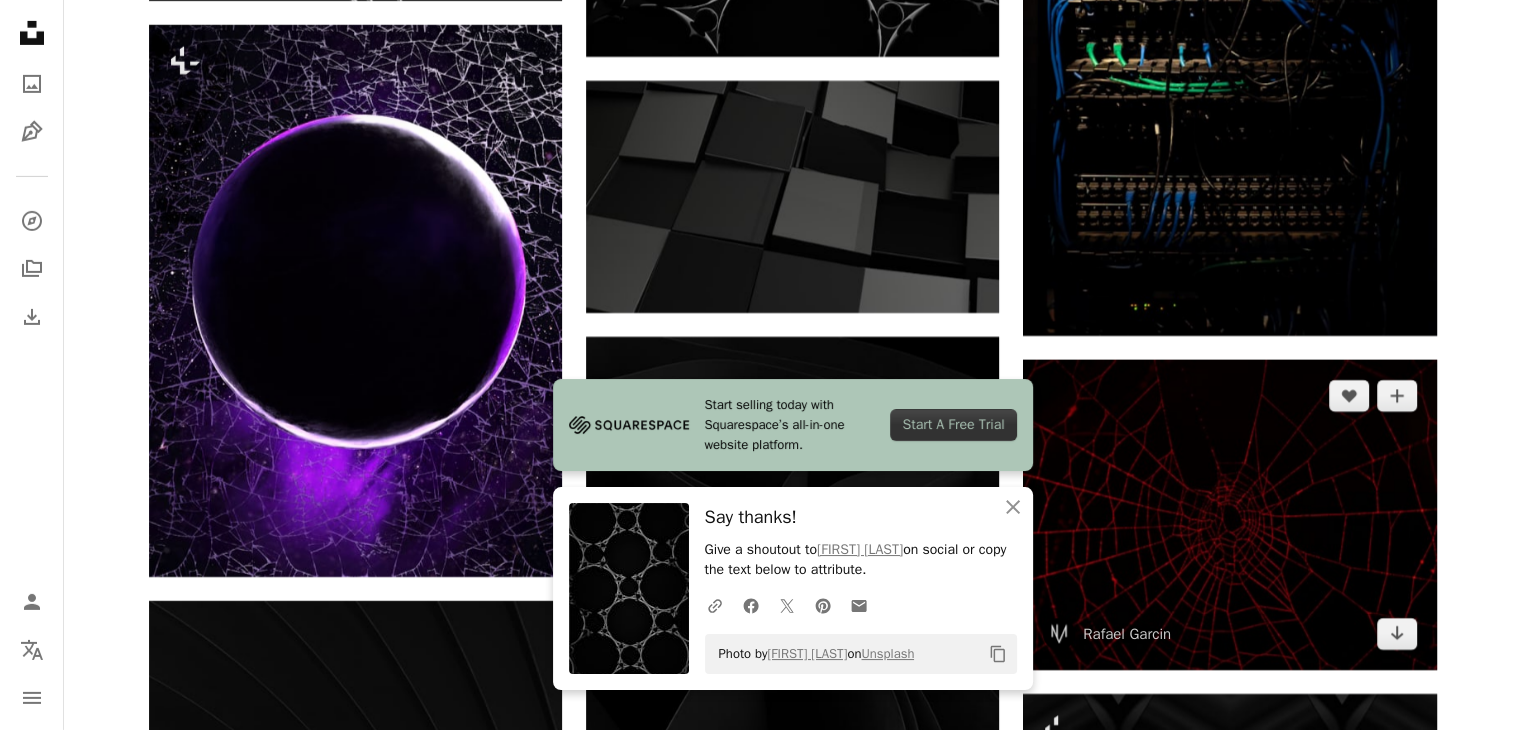 scroll, scrollTop: 6800, scrollLeft: 0, axis: vertical 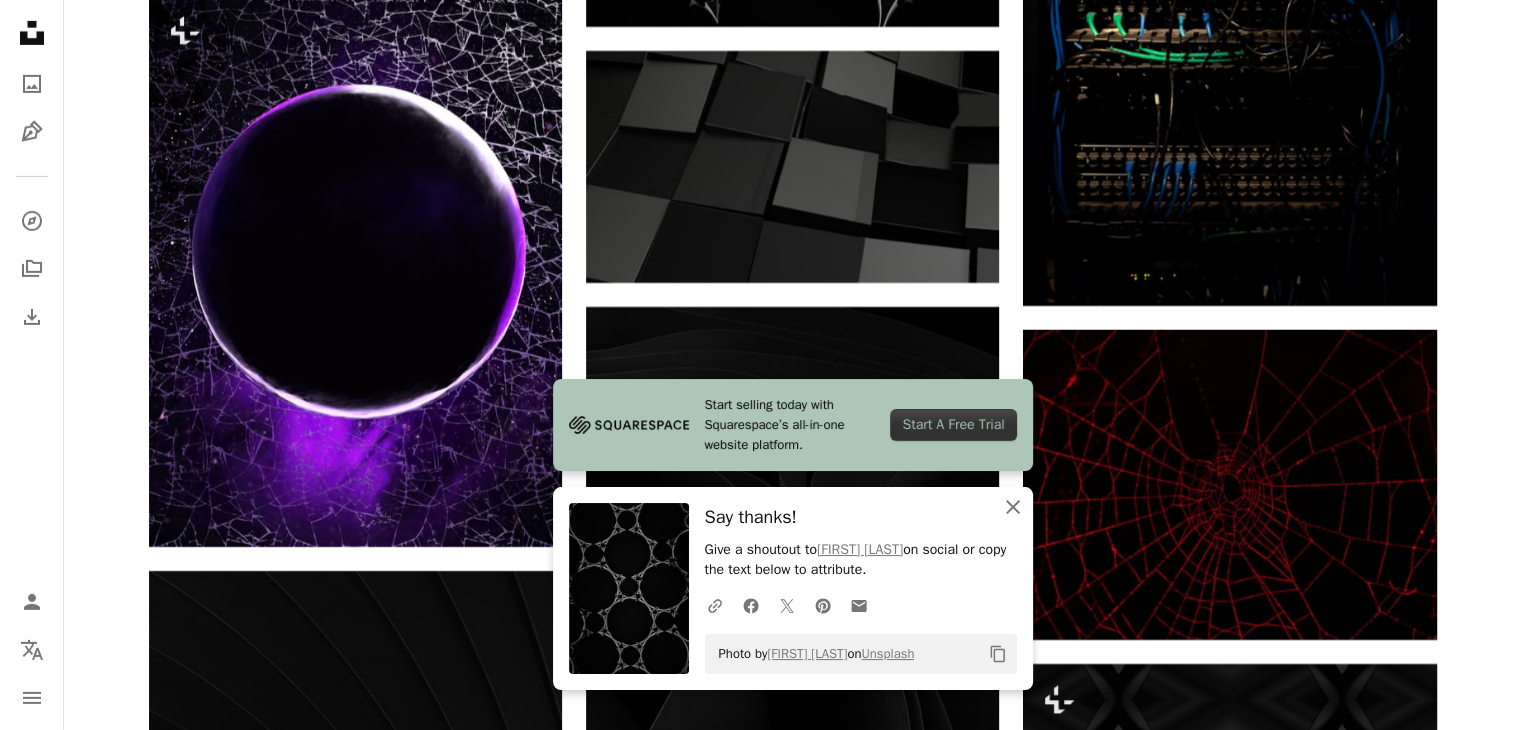 click on "An X shape" 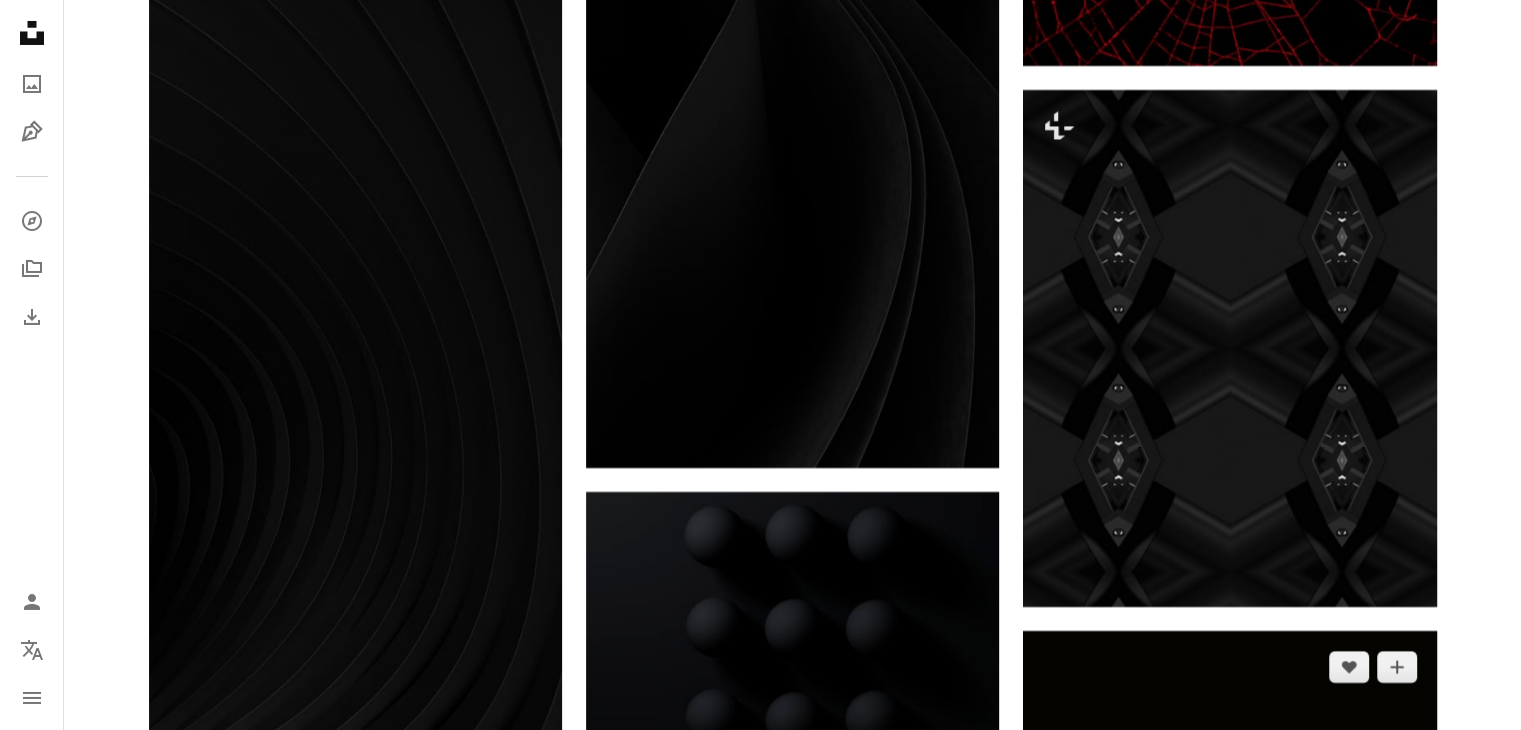 scroll, scrollTop: 7300, scrollLeft: 0, axis: vertical 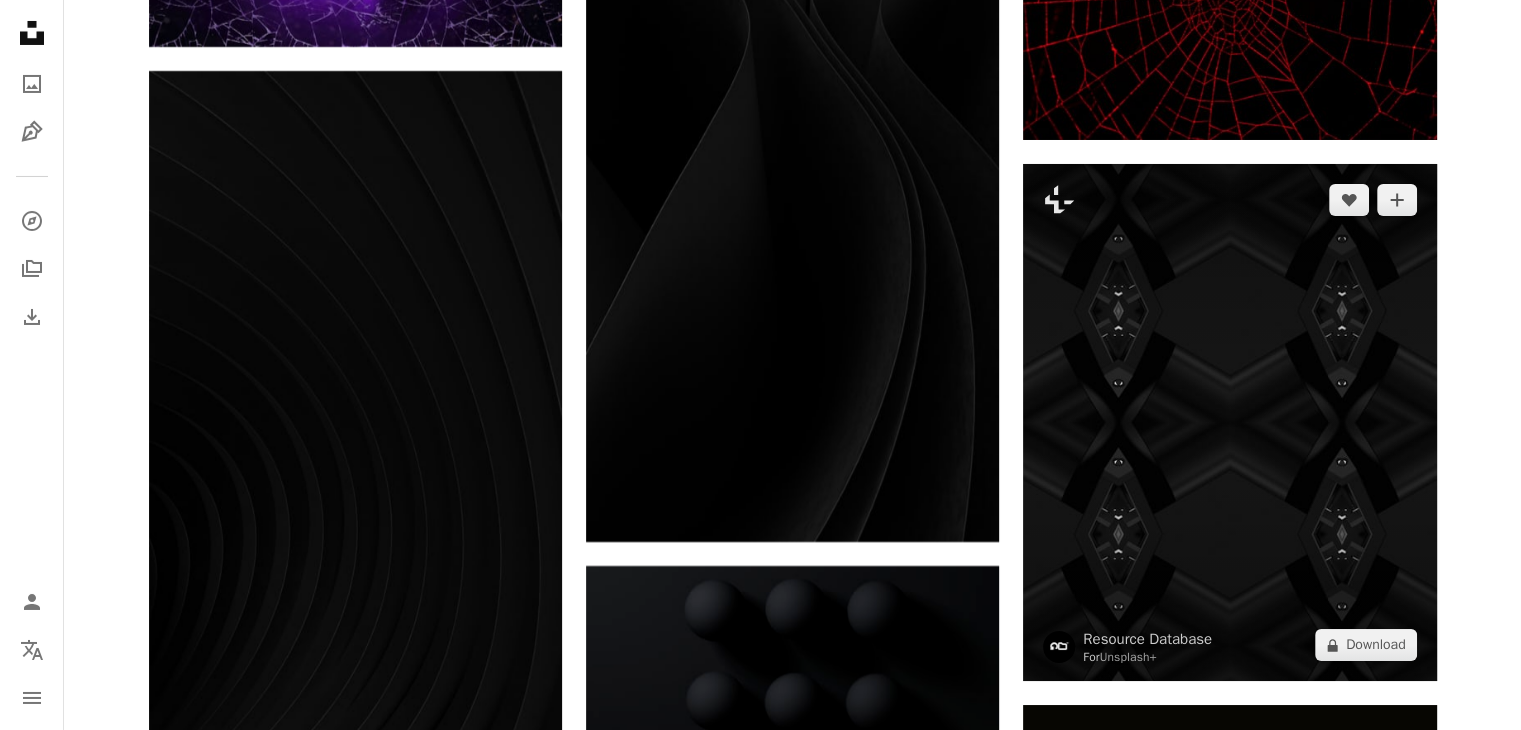 click at bounding box center [1229, 422] 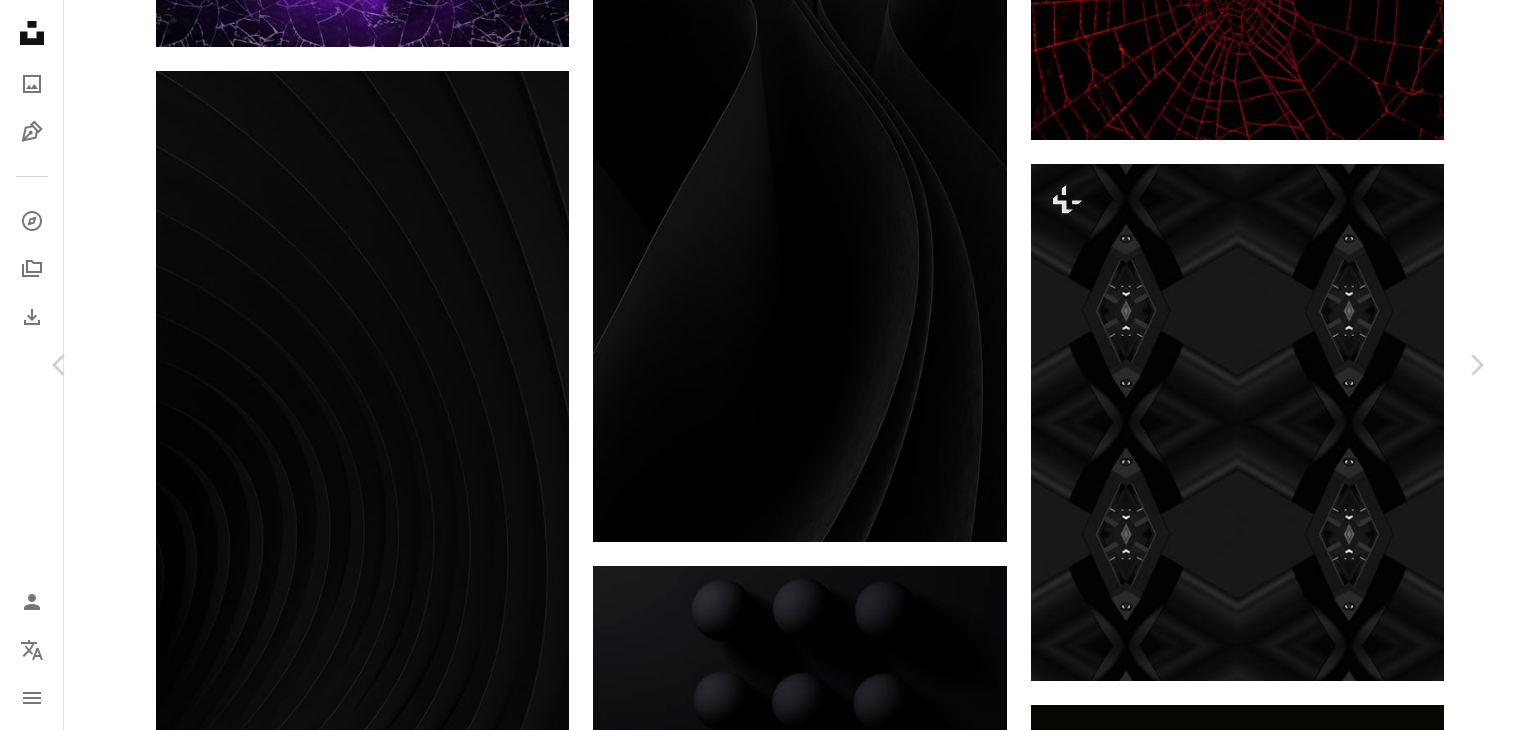 click on "An X shape" at bounding box center [20, 20] 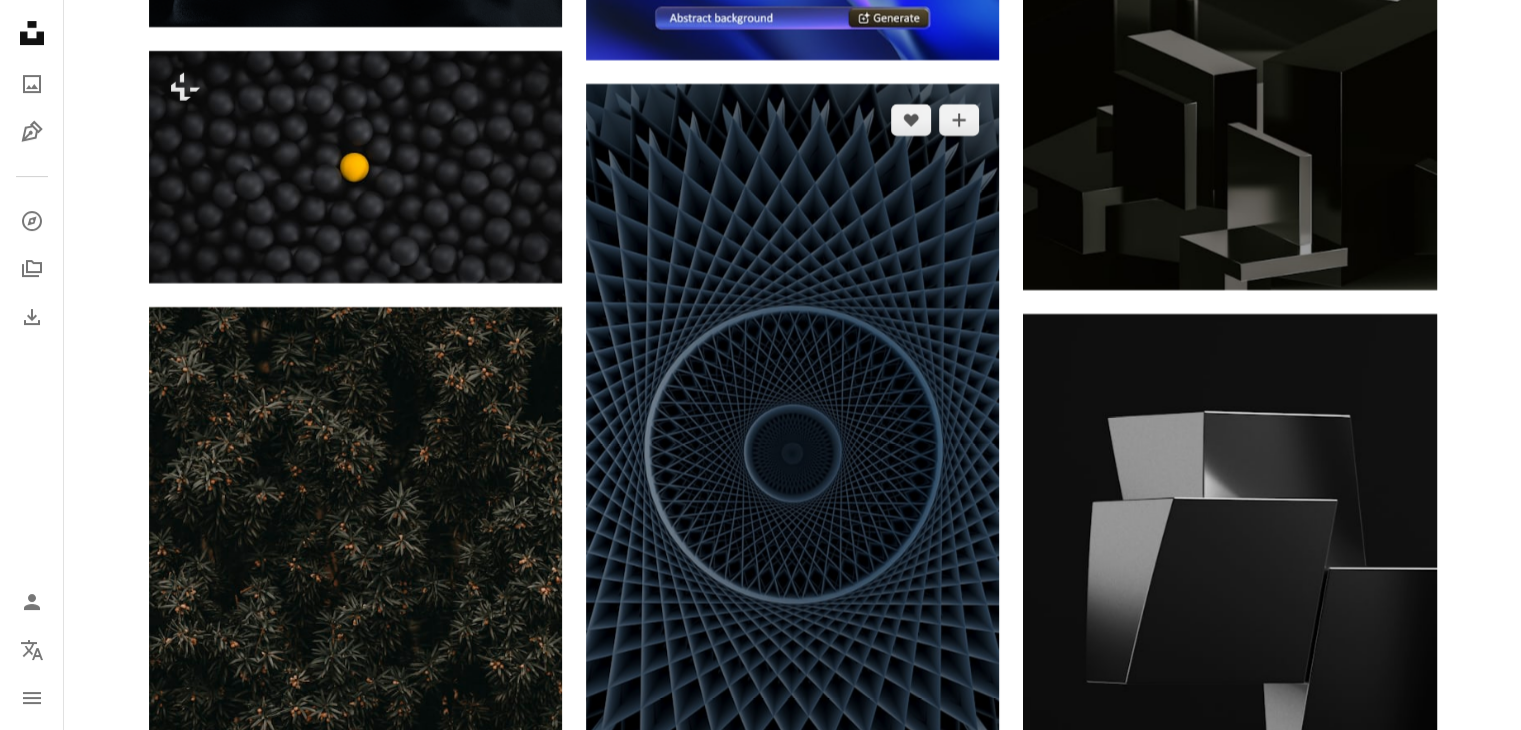 scroll, scrollTop: 8300, scrollLeft: 0, axis: vertical 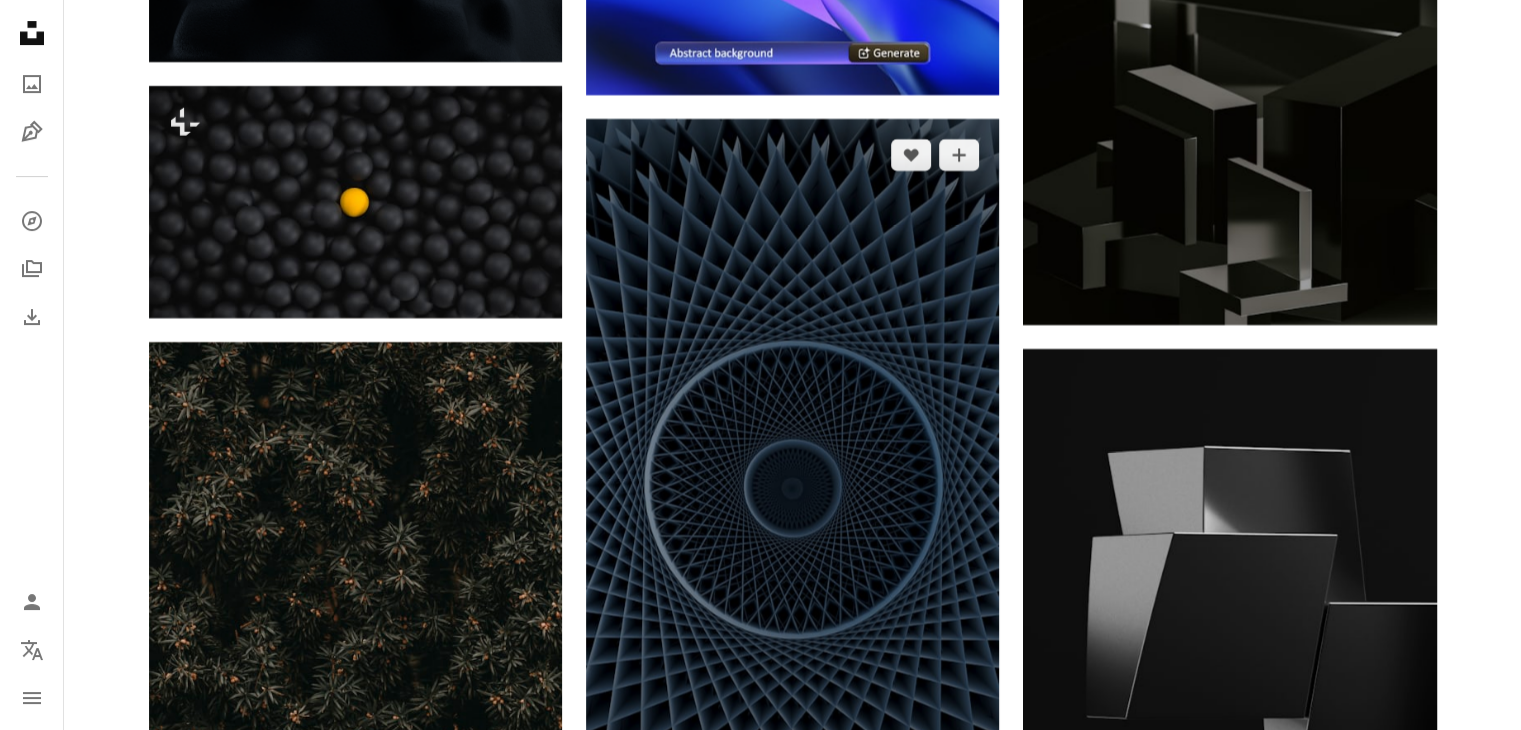click at bounding box center [792, 486] 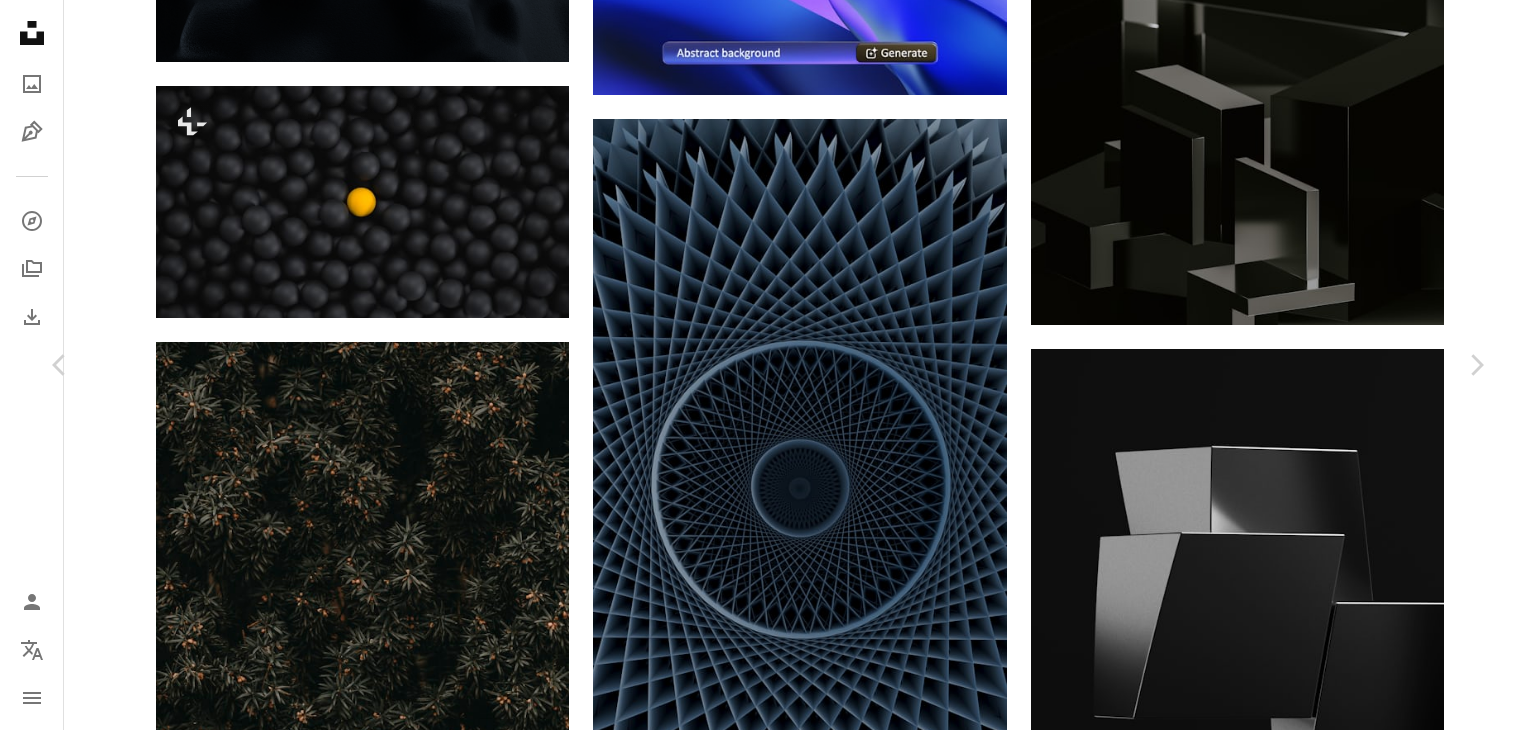 click on "Chevron down" 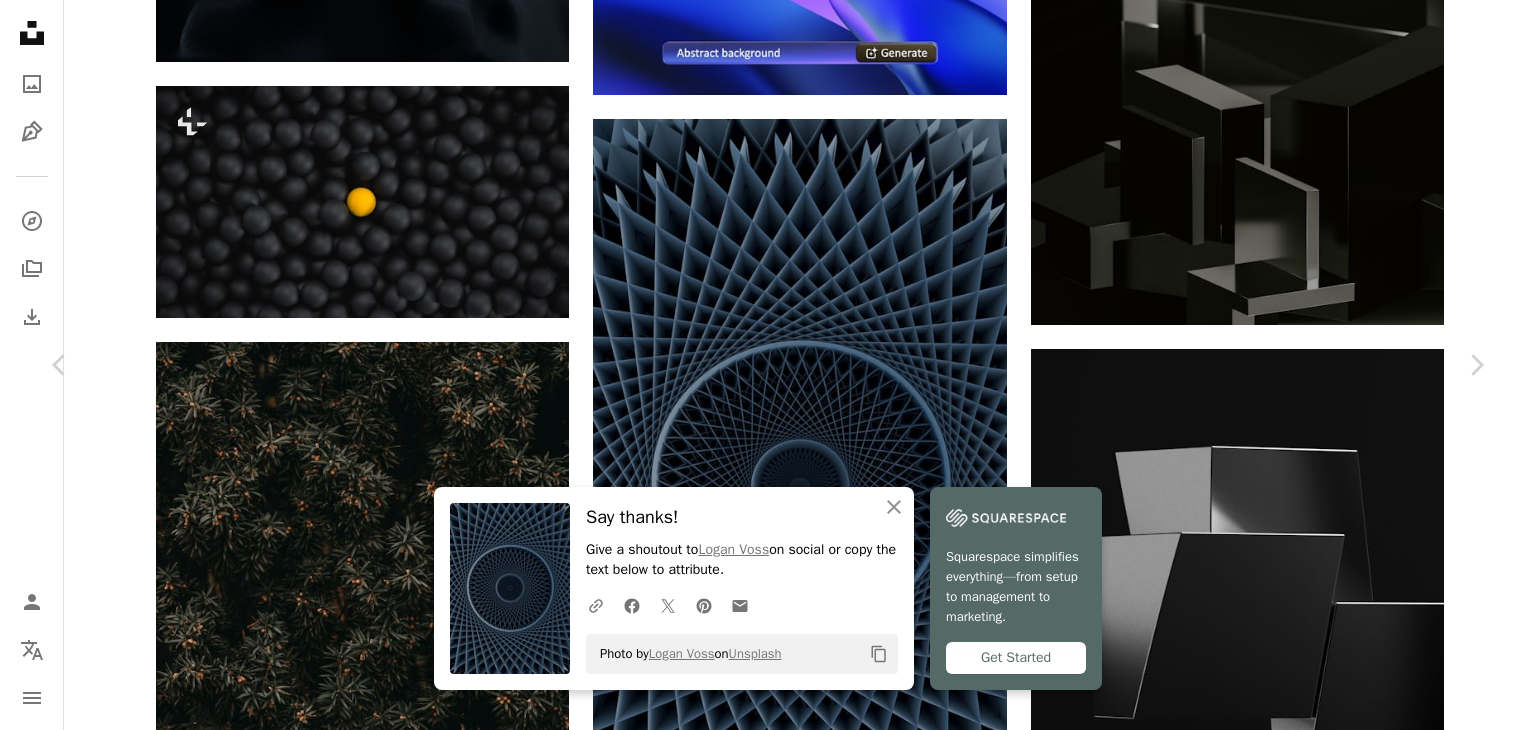 click on "An X shape" at bounding box center (20, 20) 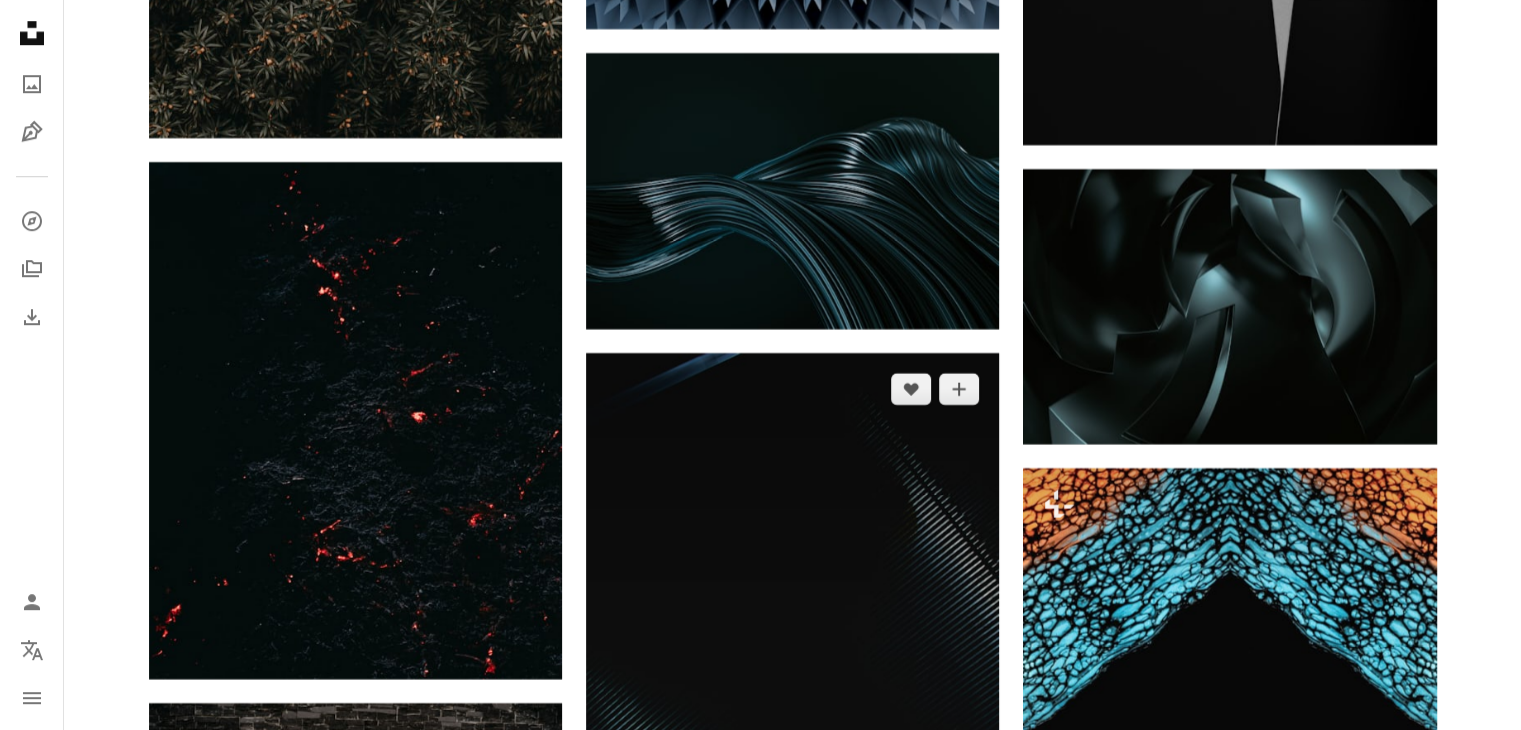 scroll, scrollTop: 9100, scrollLeft: 0, axis: vertical 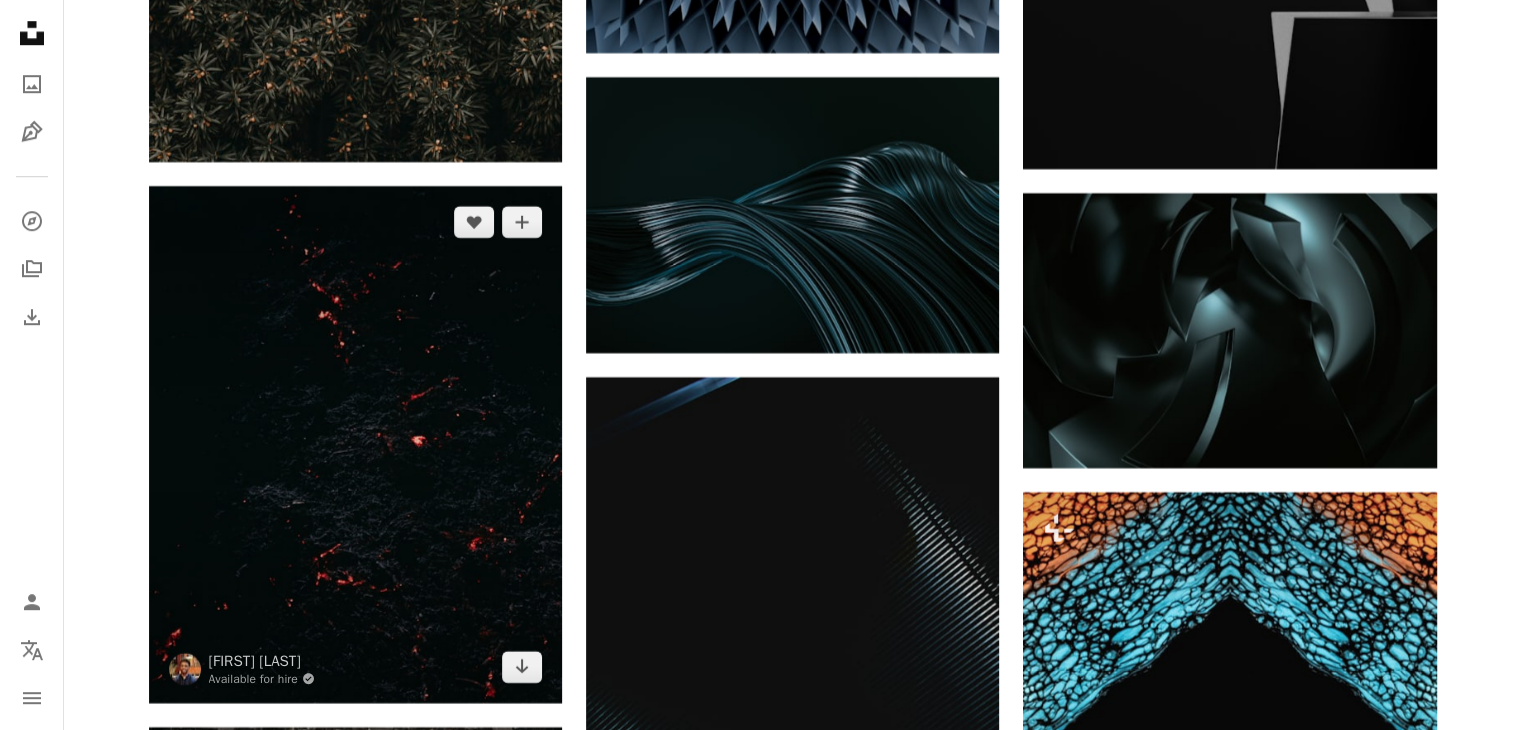 click at bounding box center [355, 444] 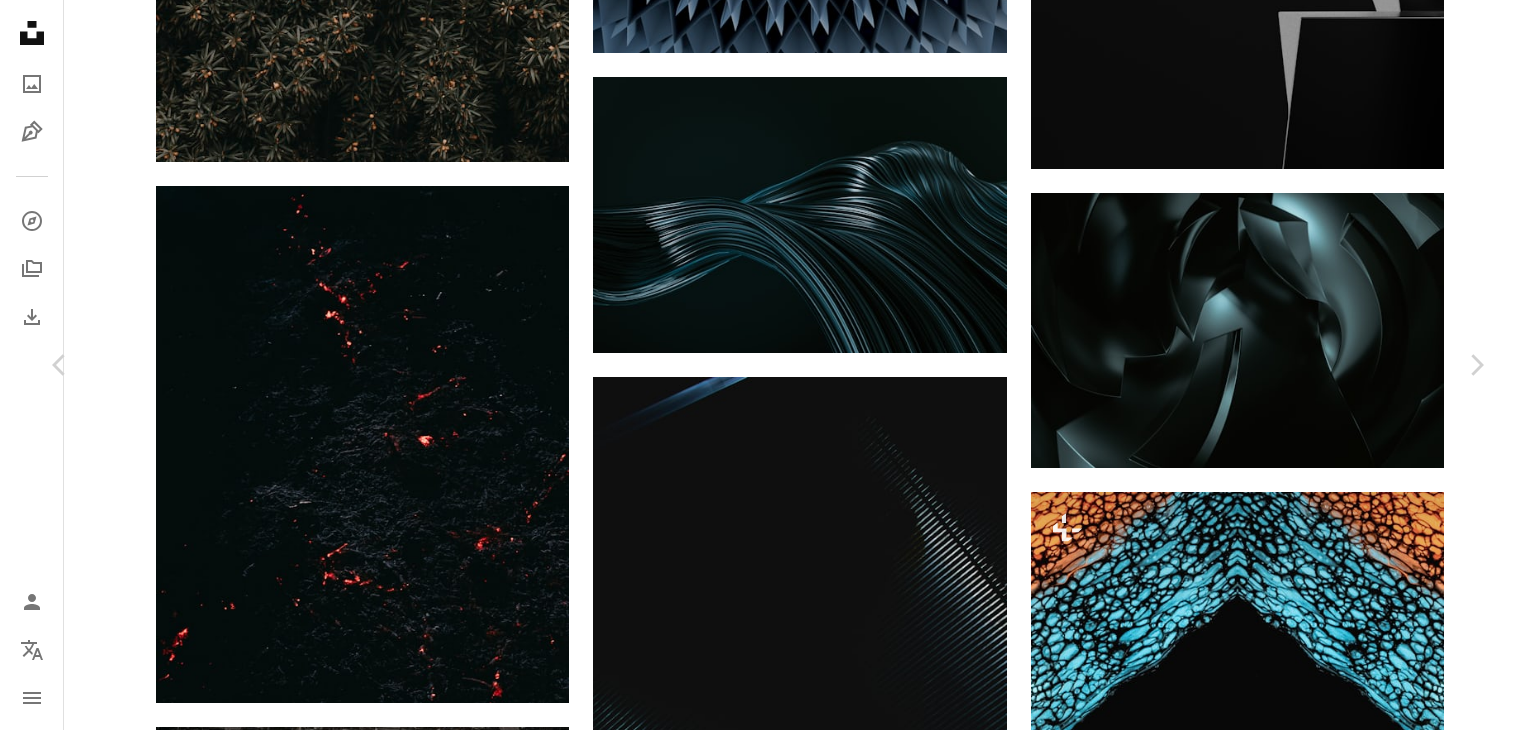 click on "Chevron down" 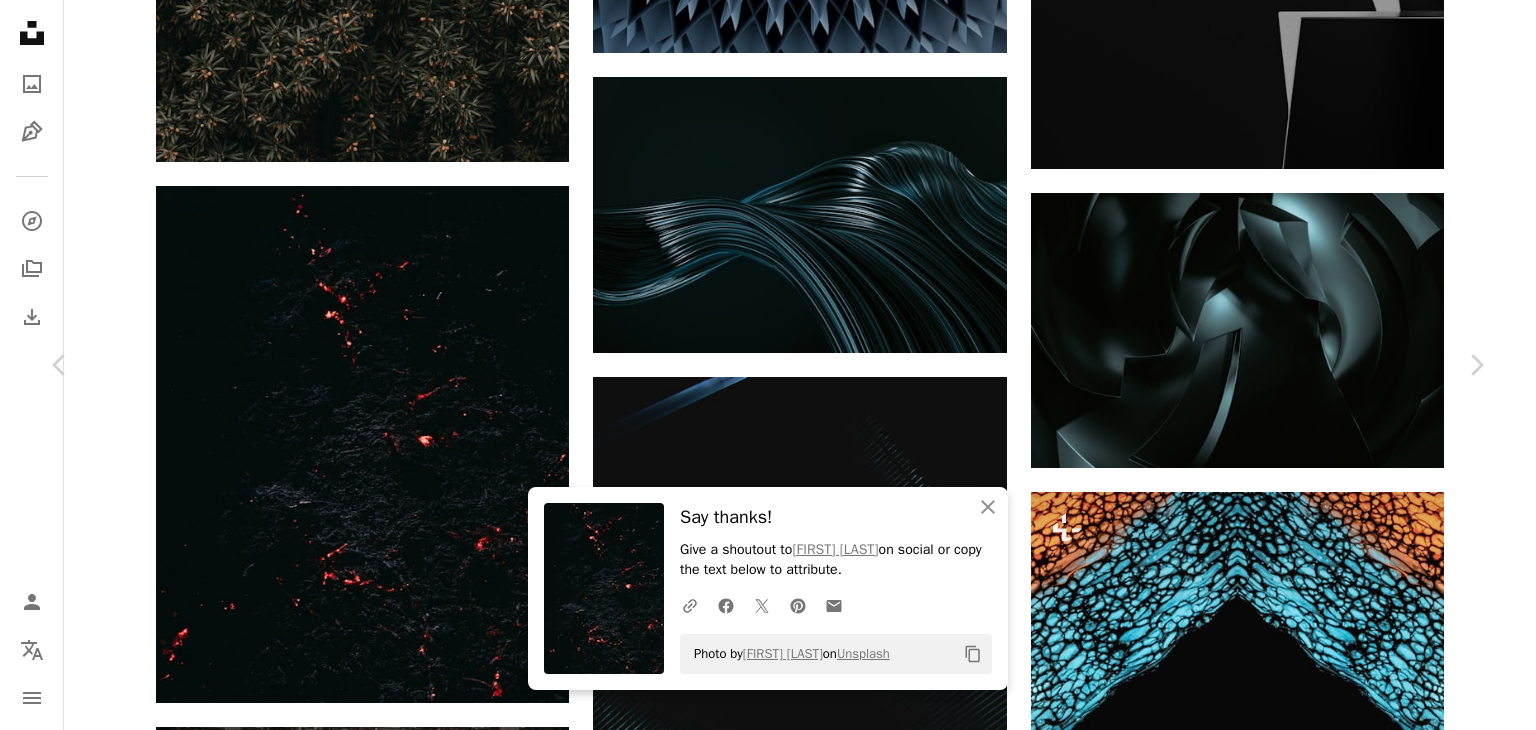 click on "An X shape" at bounding box center [20, 20] 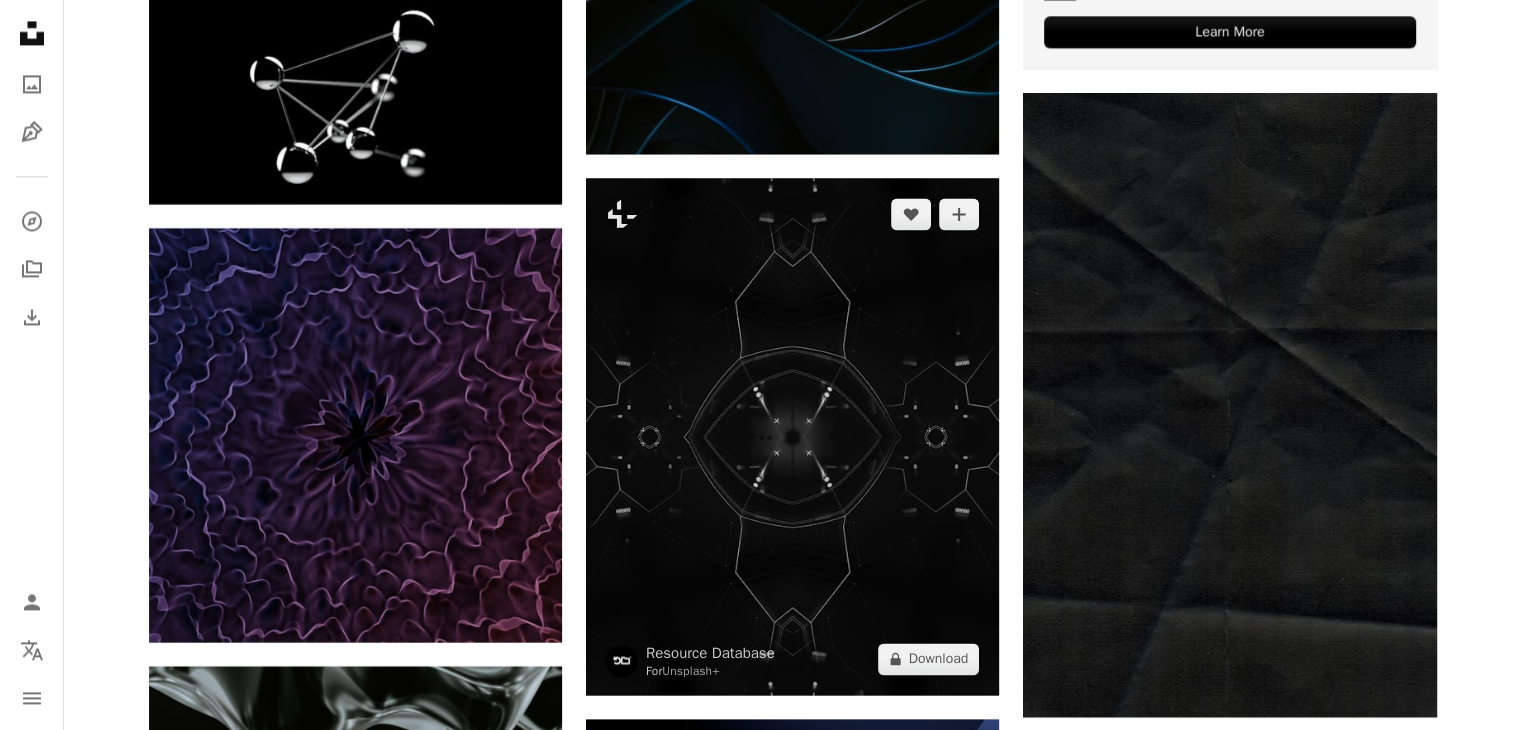 scroll, scrollTop: 10700, scrollLeft: 0, axis: vertical 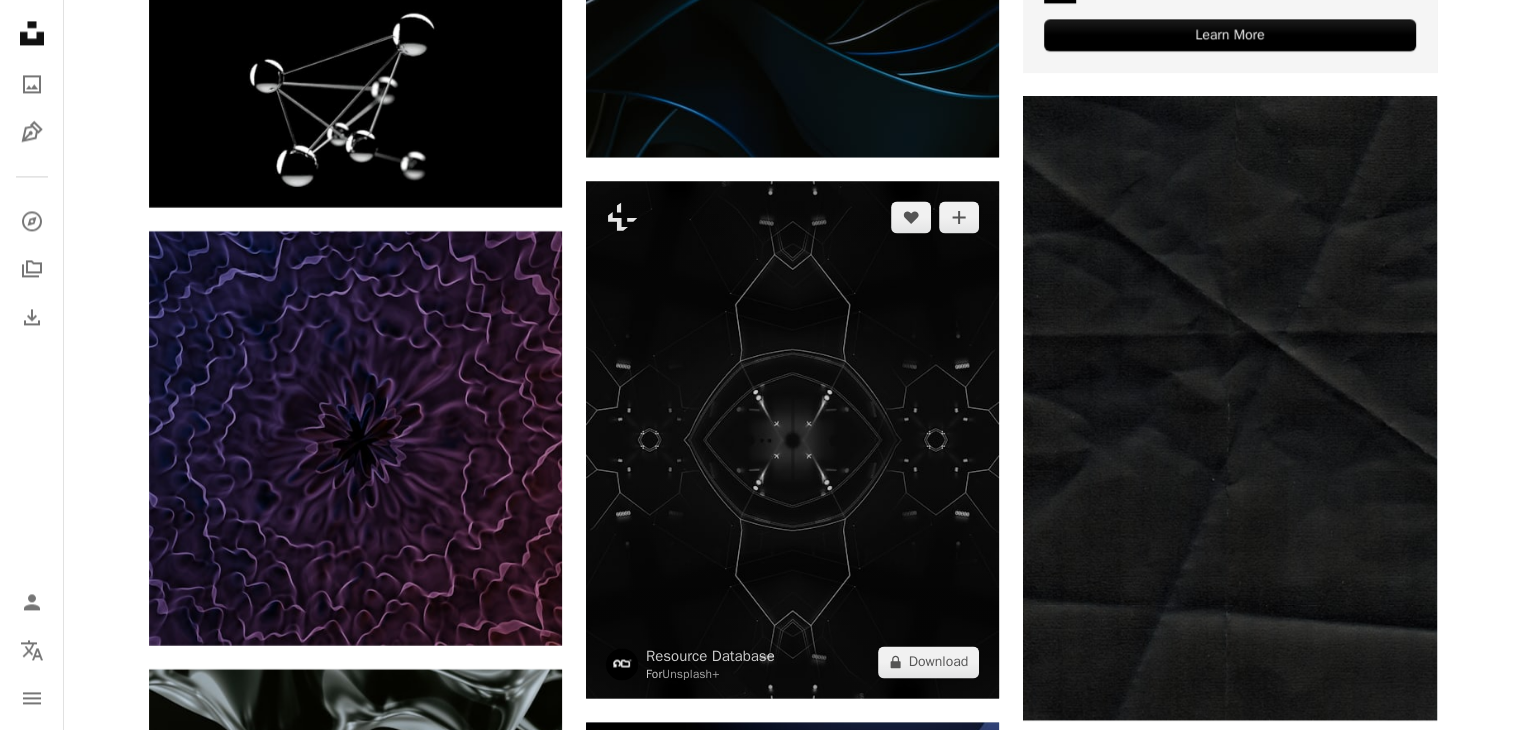 click at bounding box center [792, 439] 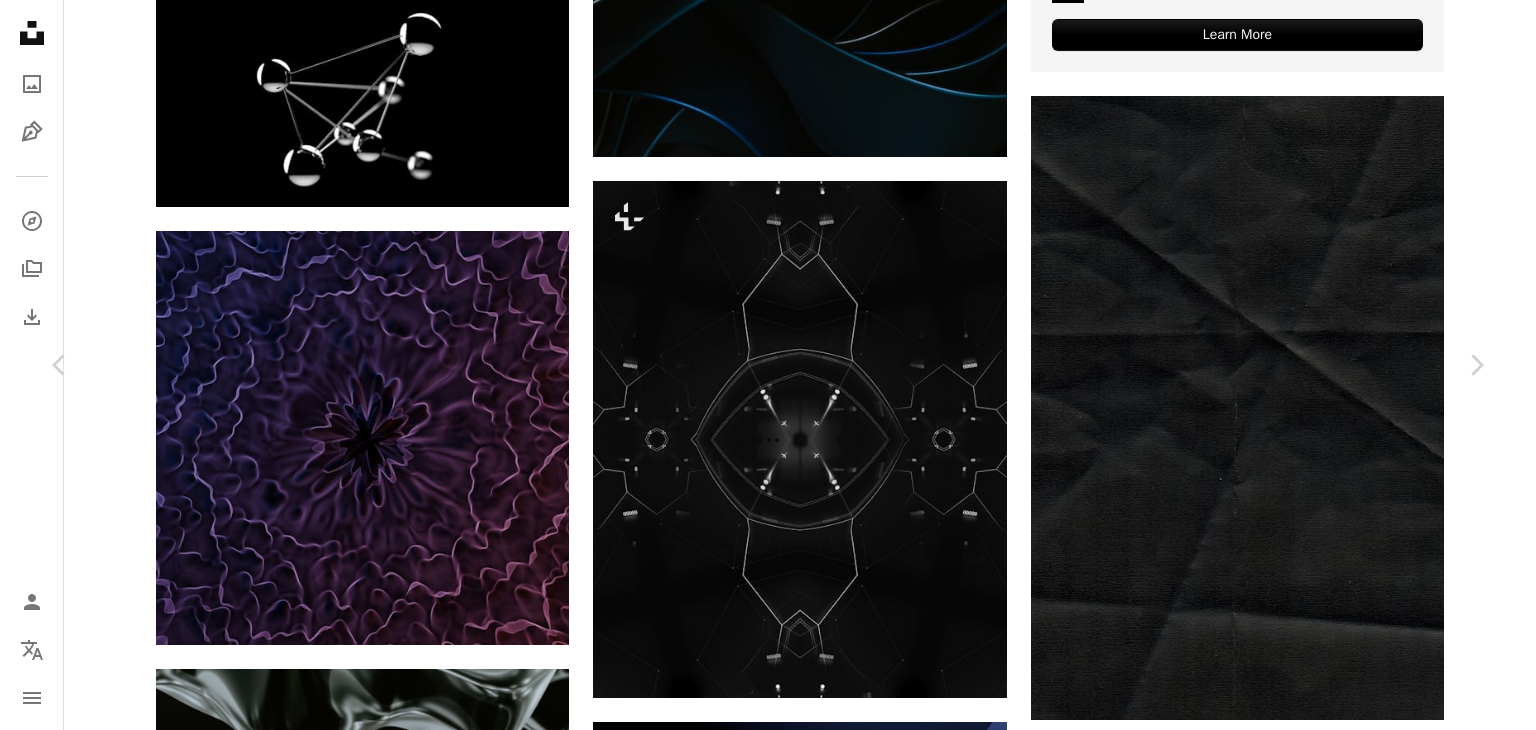 click on "An X shape" at bounding box center (20, 20) 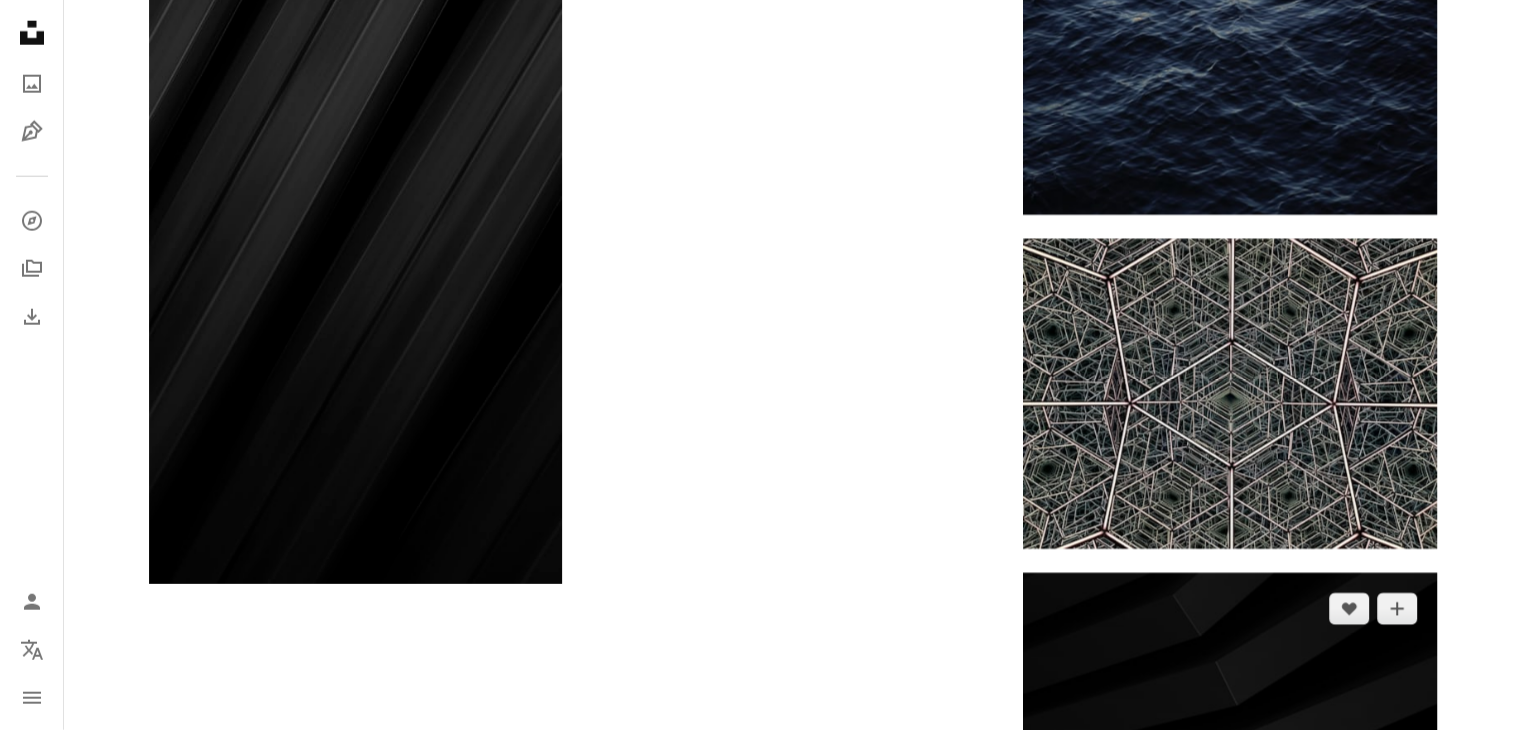 scroll, scrollTop: 13000, scrollLeft: 0, axis: vertical 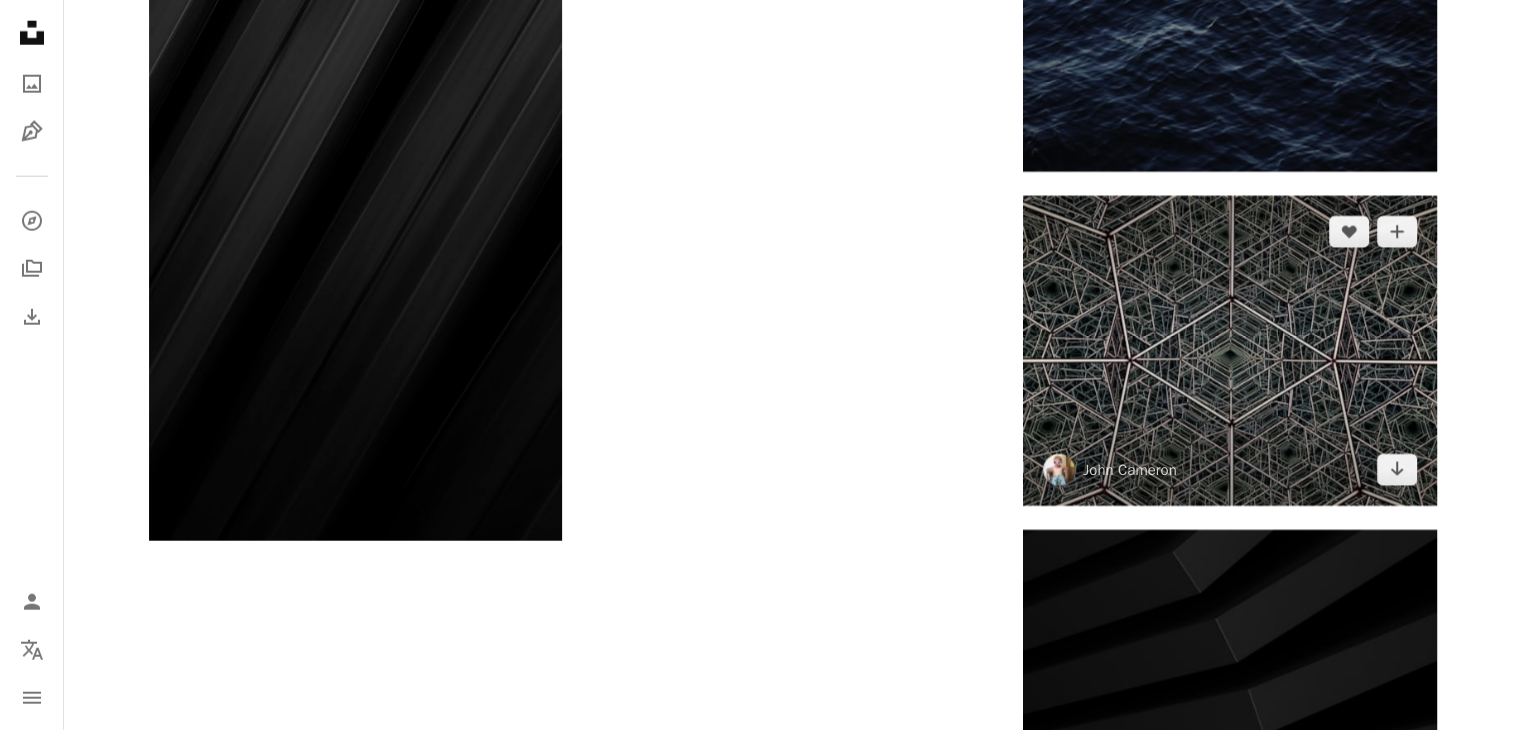 click at bounding box center (1229, 351) 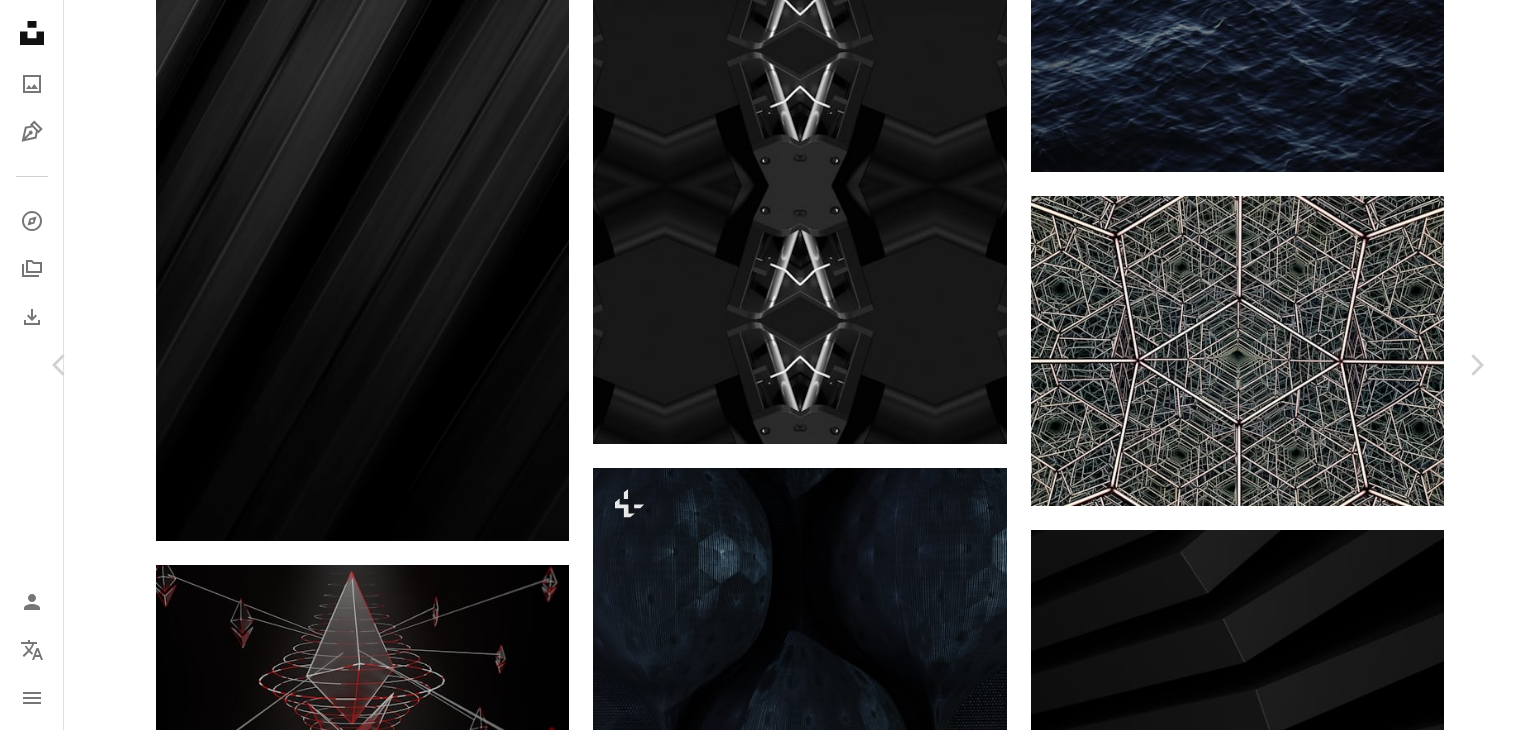 click on "Chevron down" 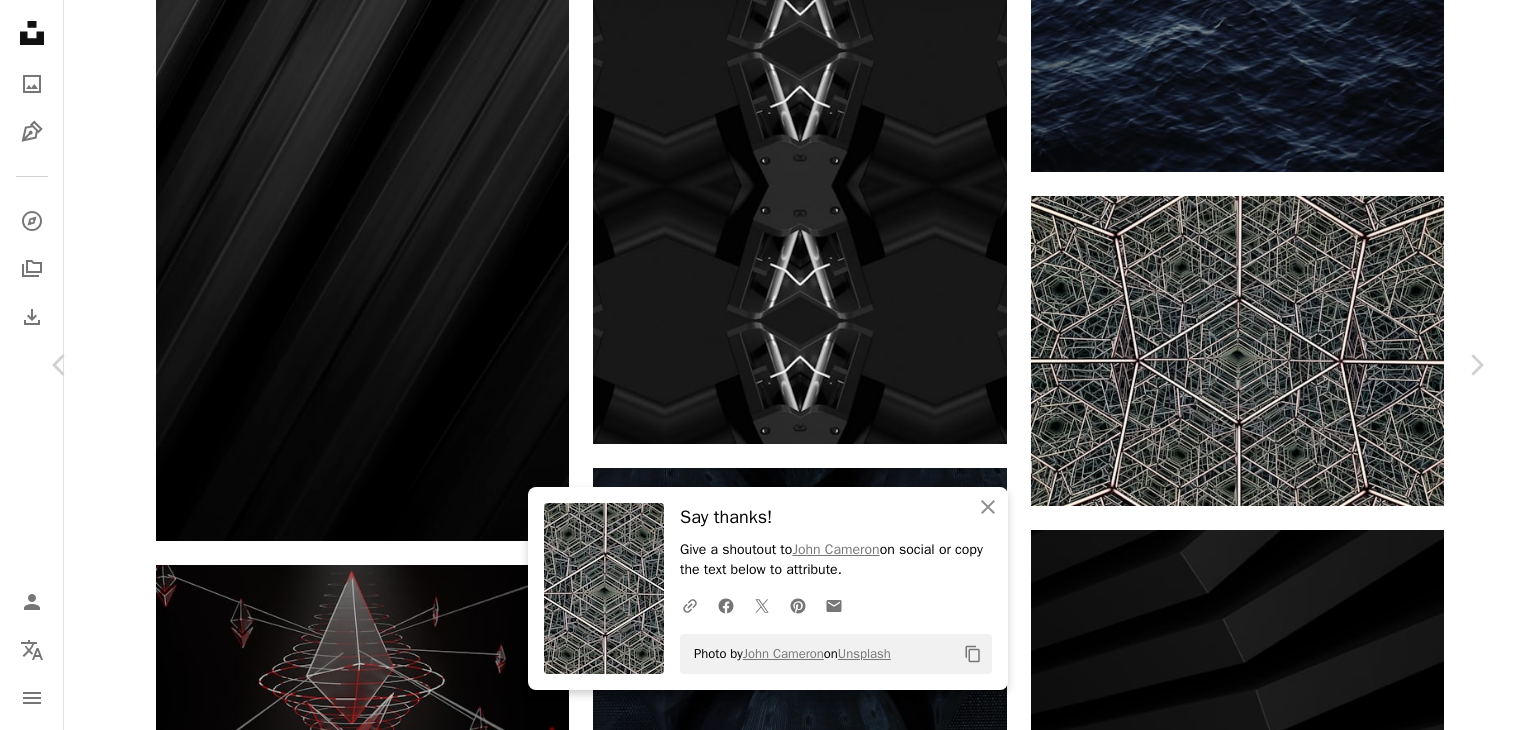 click on "An X shape" at bounding box center [20, 20] 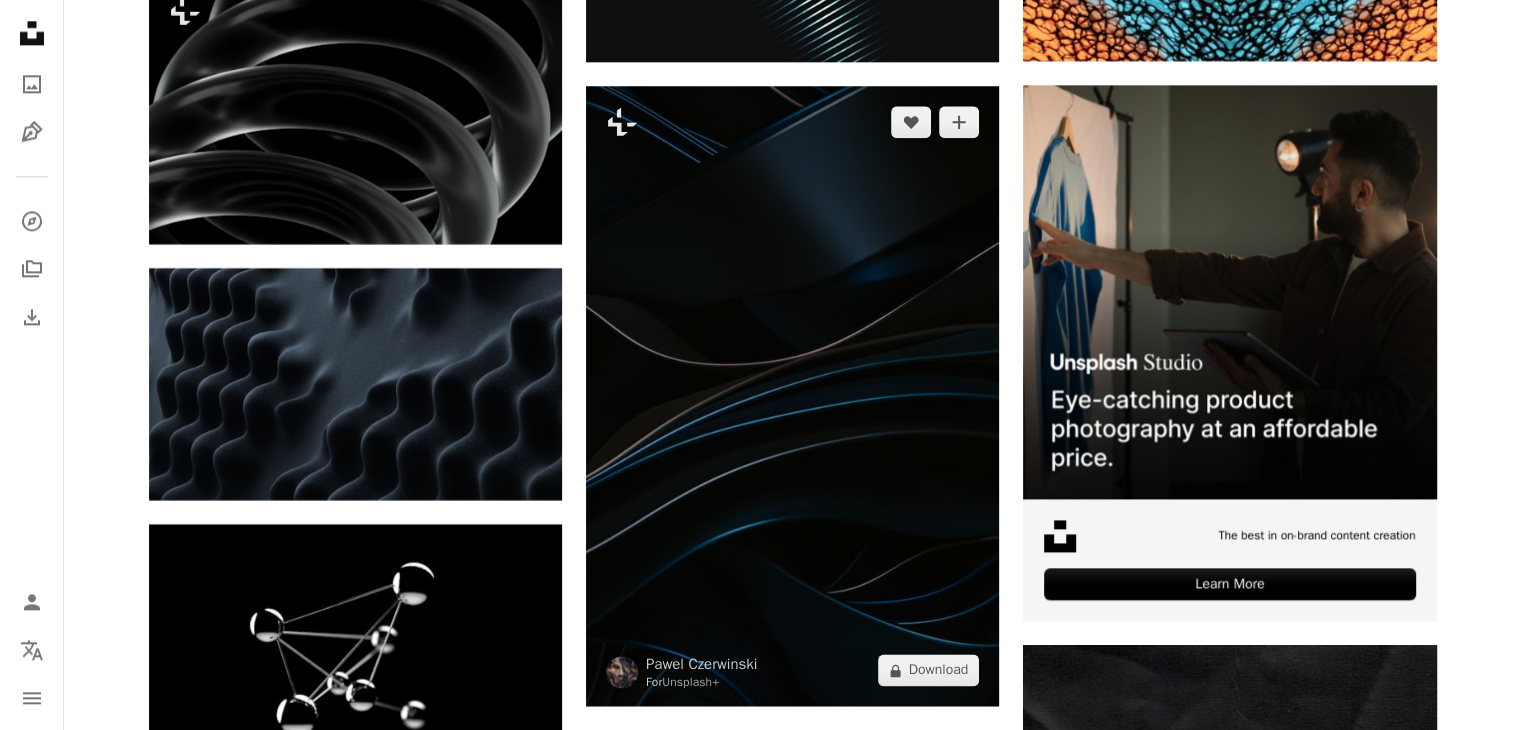 scroll, scrollTop: 10200, scrollLeft: 0, axis: vertical 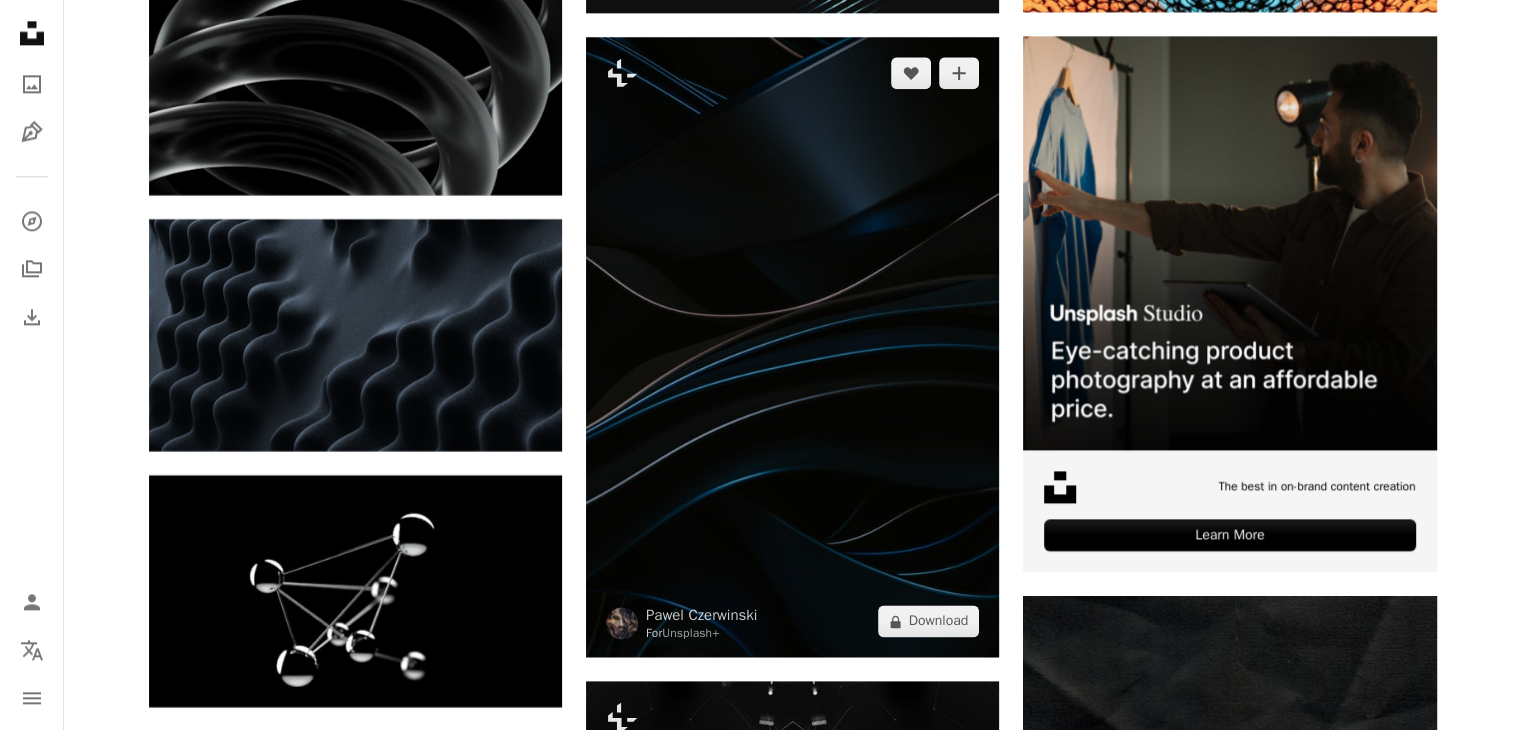 click at bounding box center (792, 347) 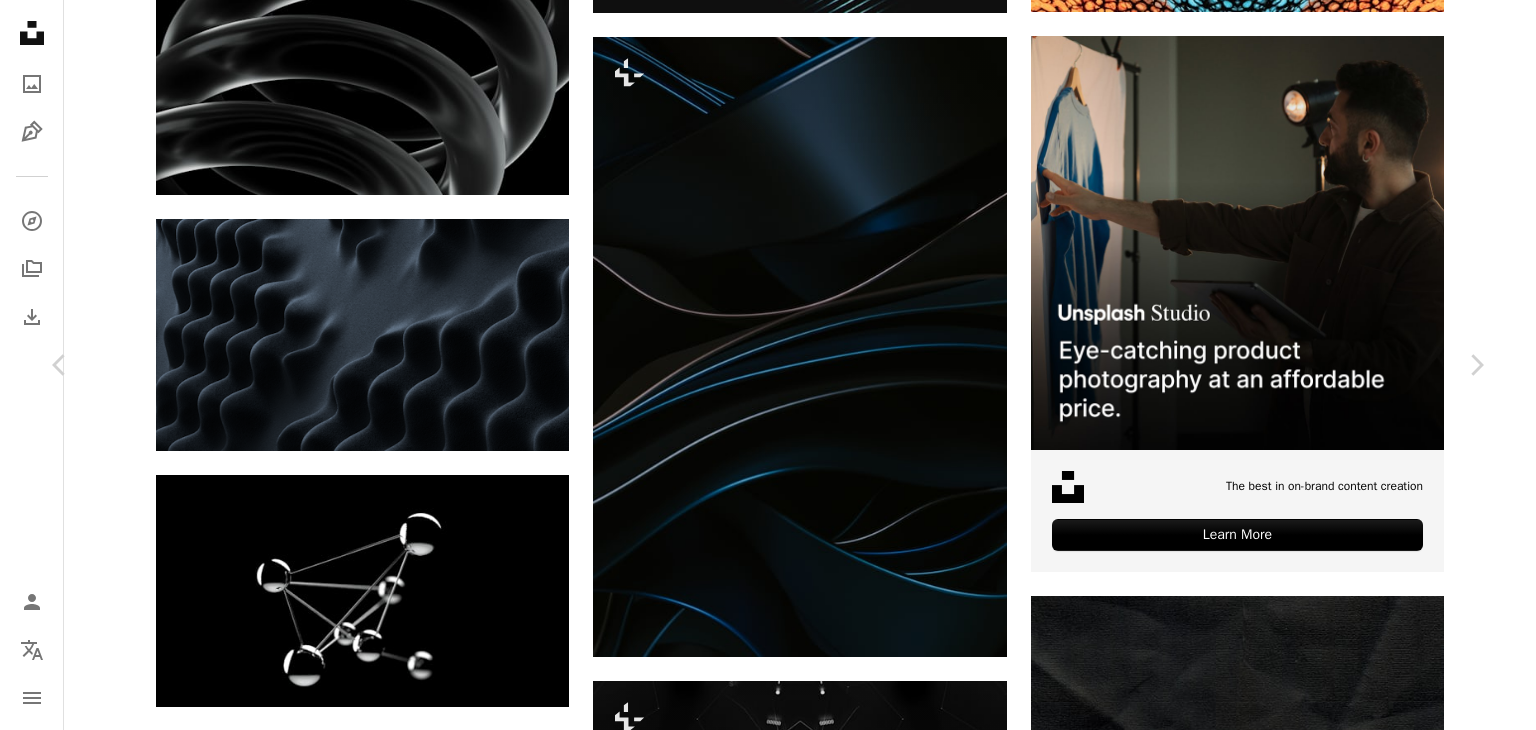 click on "An X shape" at bounding box center (20, 20) 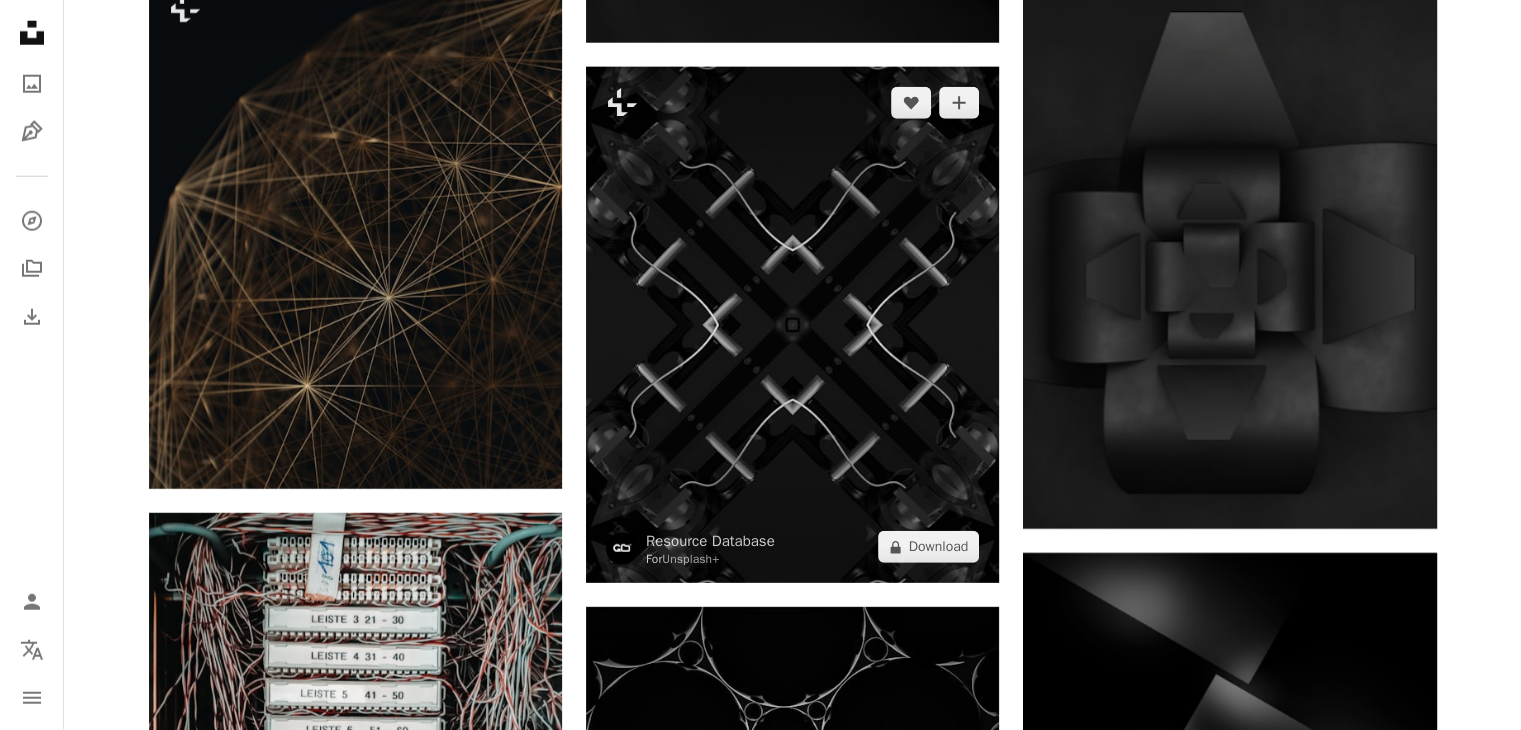 scroll, scrollTop: 5500, scrollLeft: 0, axis: vertical 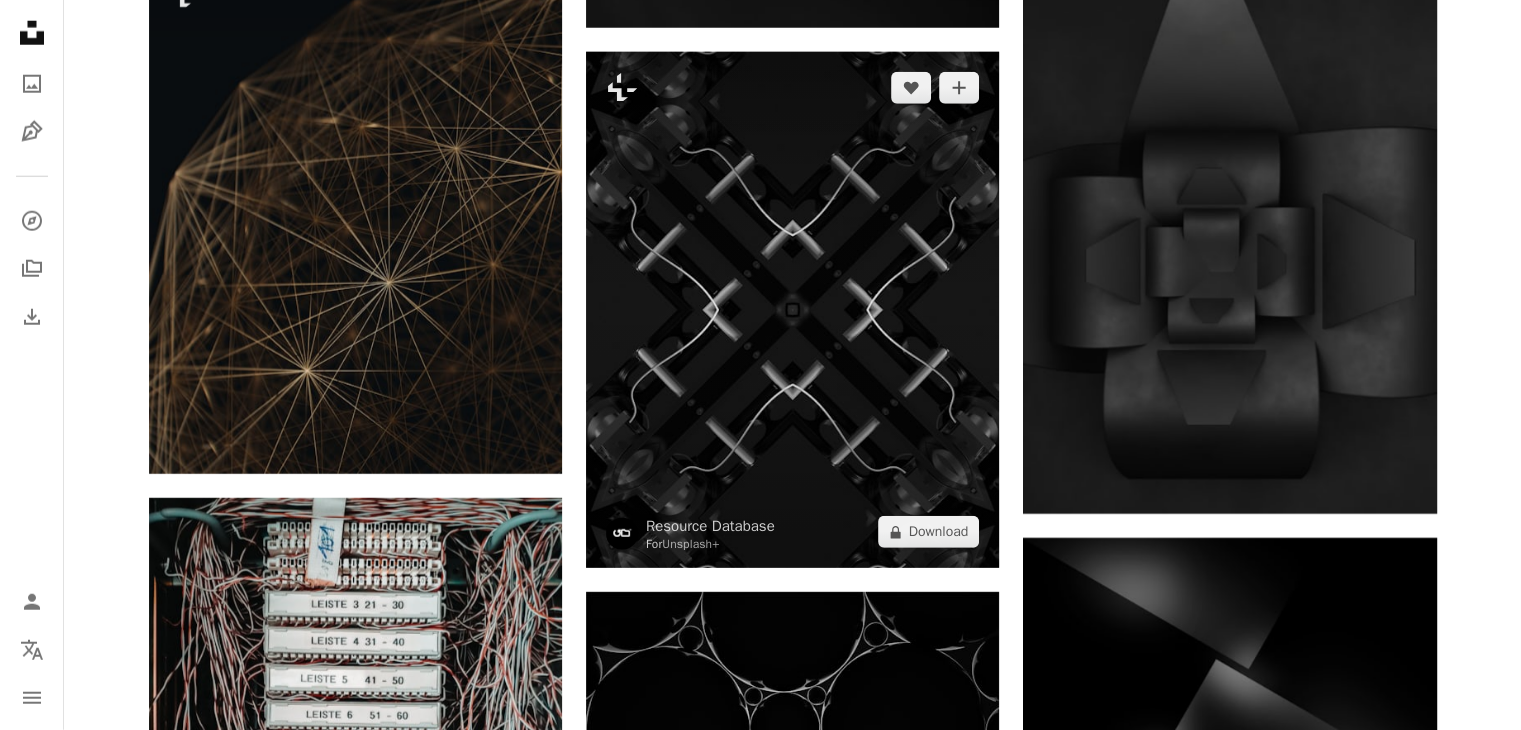 click at bounding box center [792, 310] 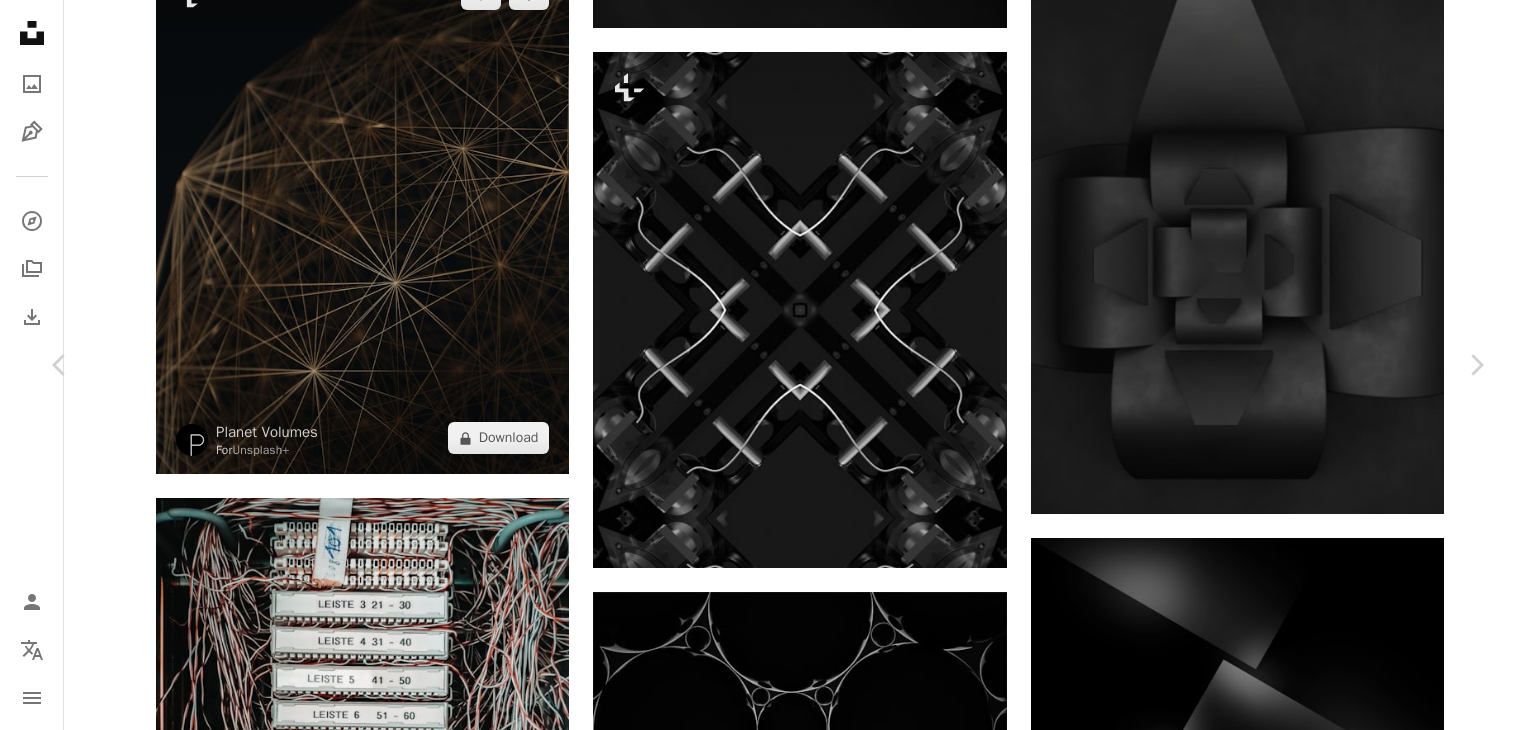click on "An X shape" at bounding box center [20, 20] 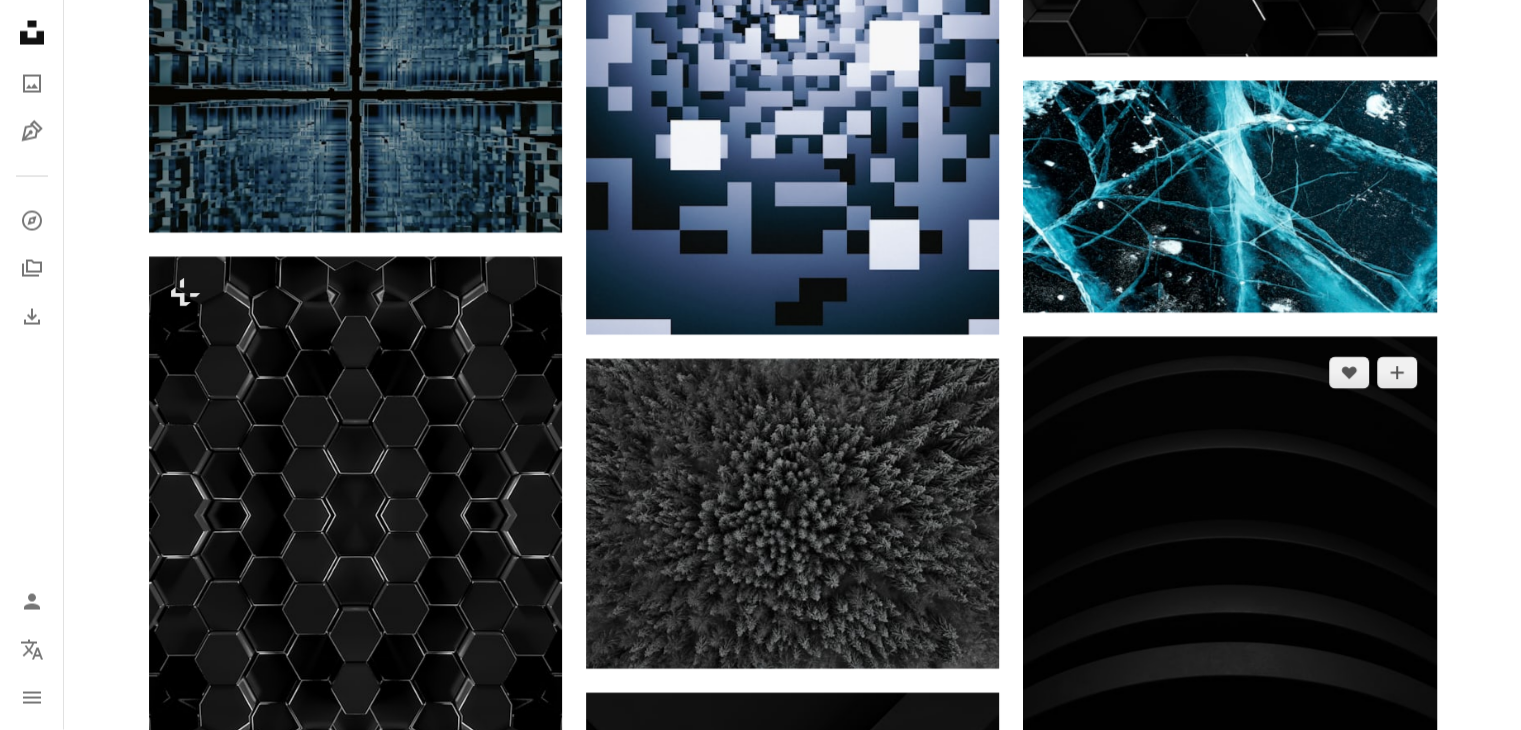 scroll, scrollTop: 4000, scrollLeft: 0, axis: vertical 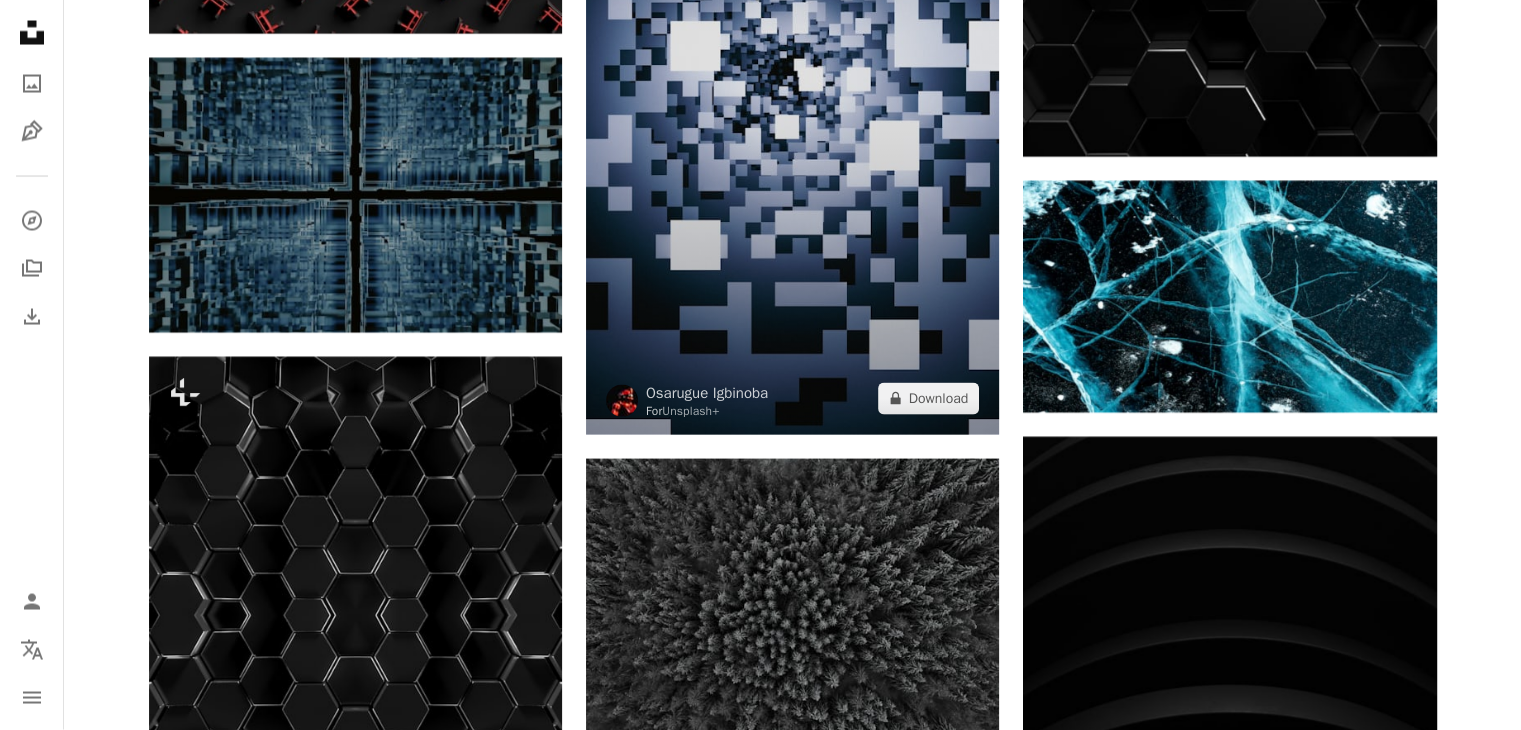 click at bounding box center (792, 67) 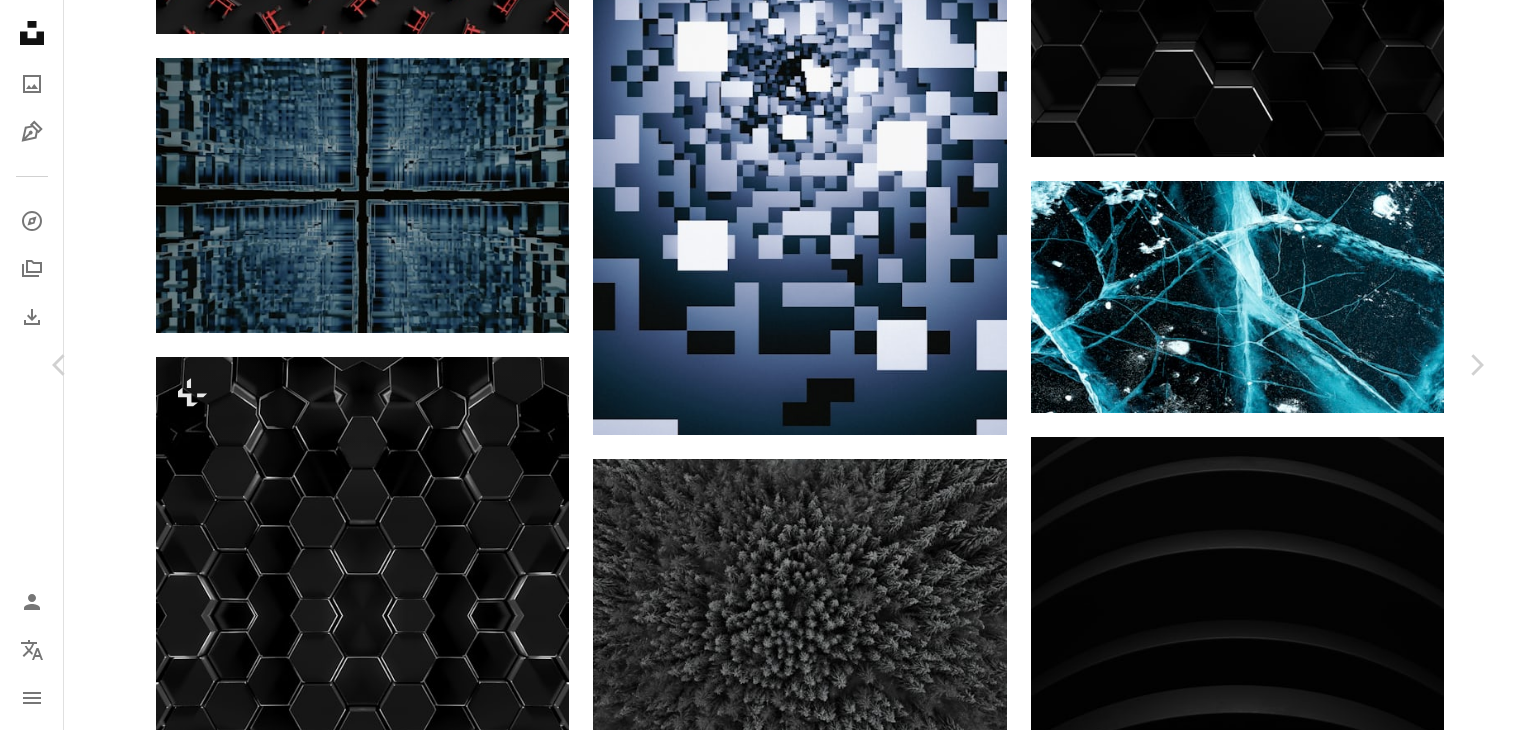 click on "An X shape" at bounding box center (20, 20) 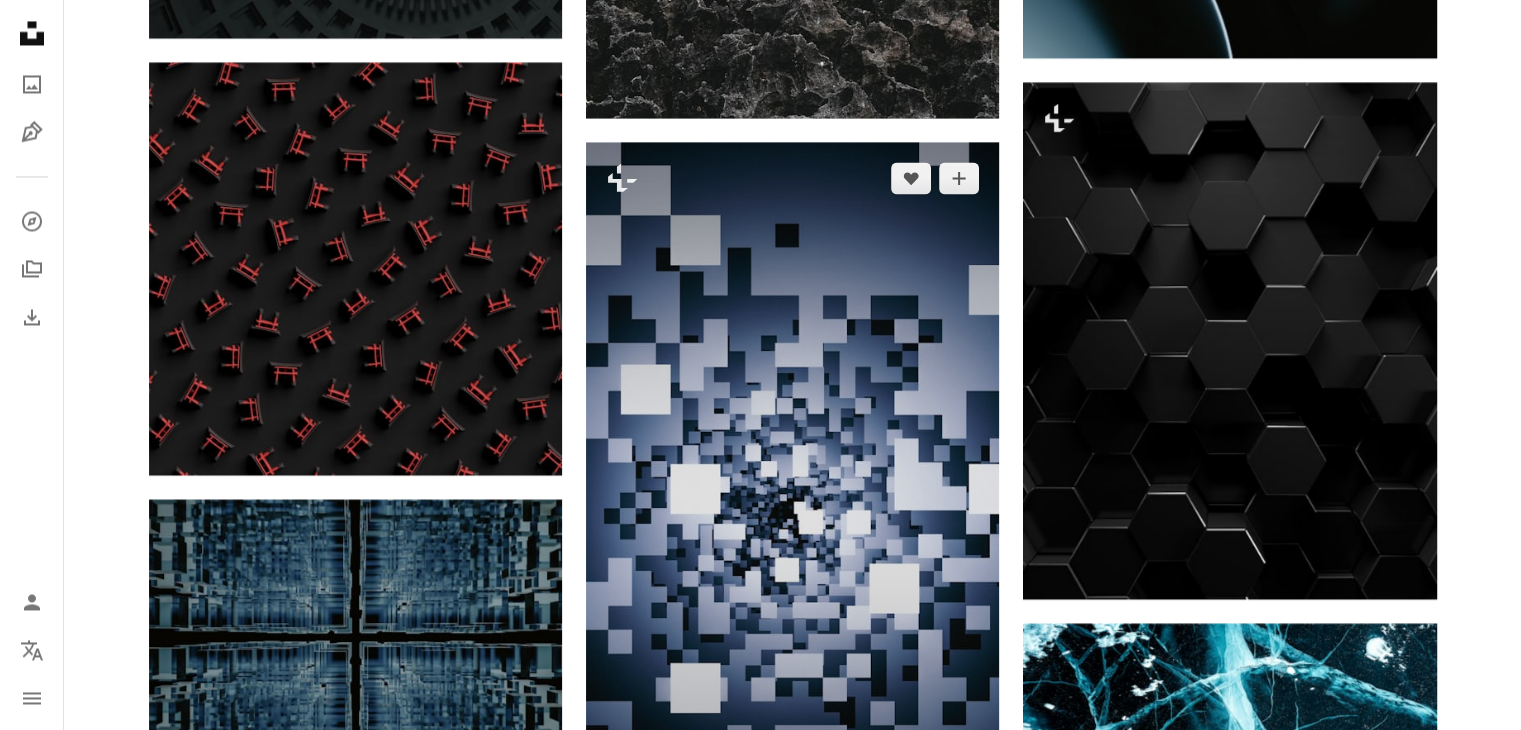 scroll, scrollTop: 3400, scrollLeft: 0, axis: vertical 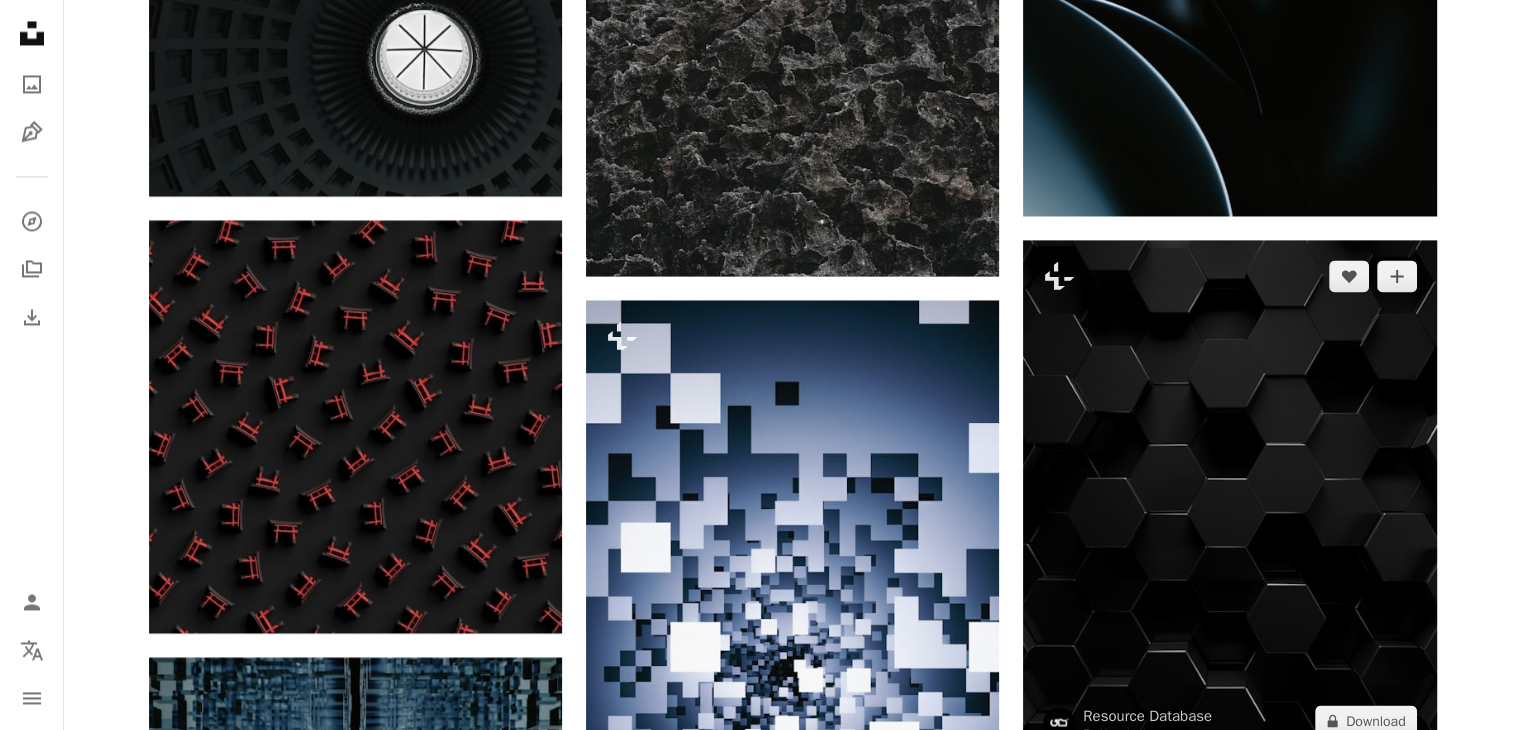 click at bounding box center (1229, 498) 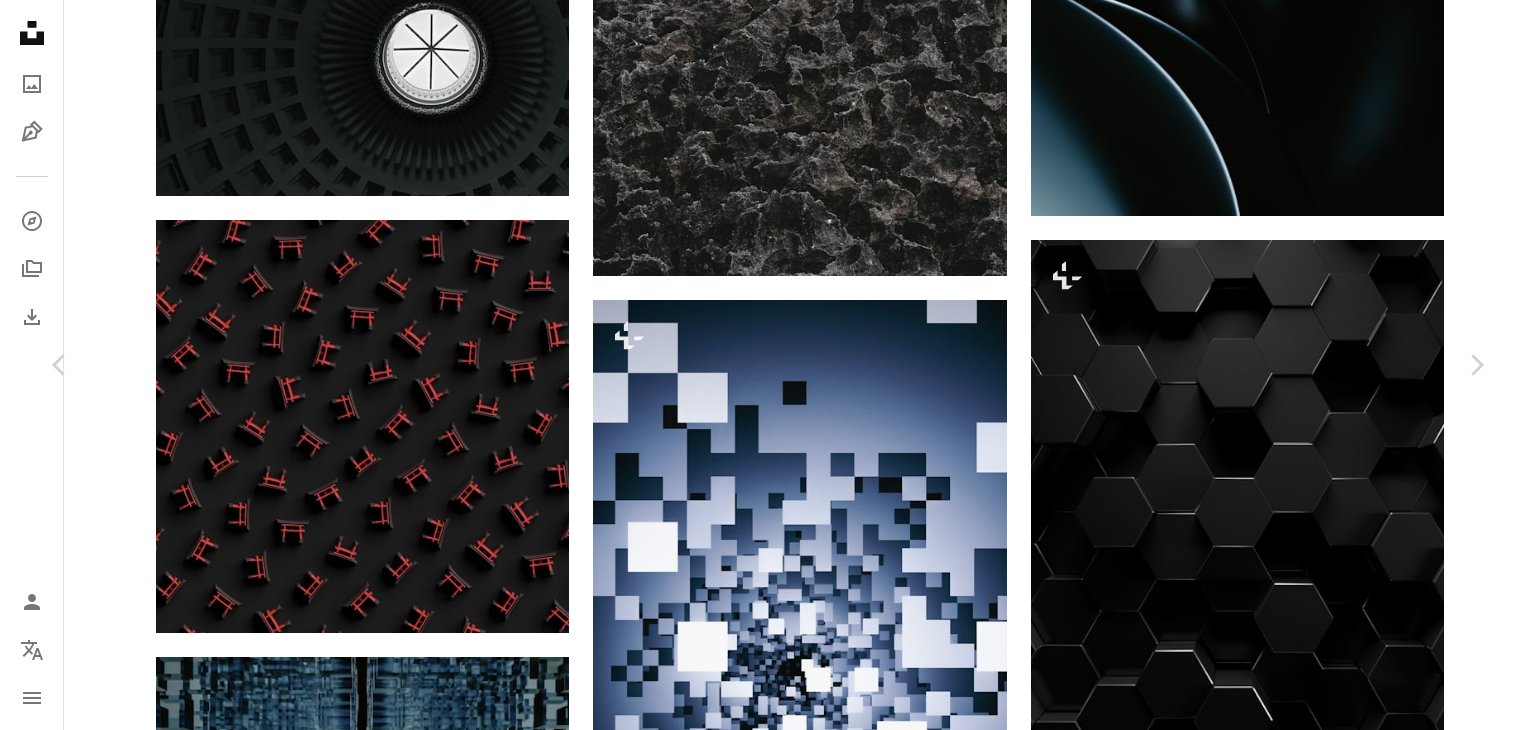 click on "An X shape" at bounding box center [20, 20] 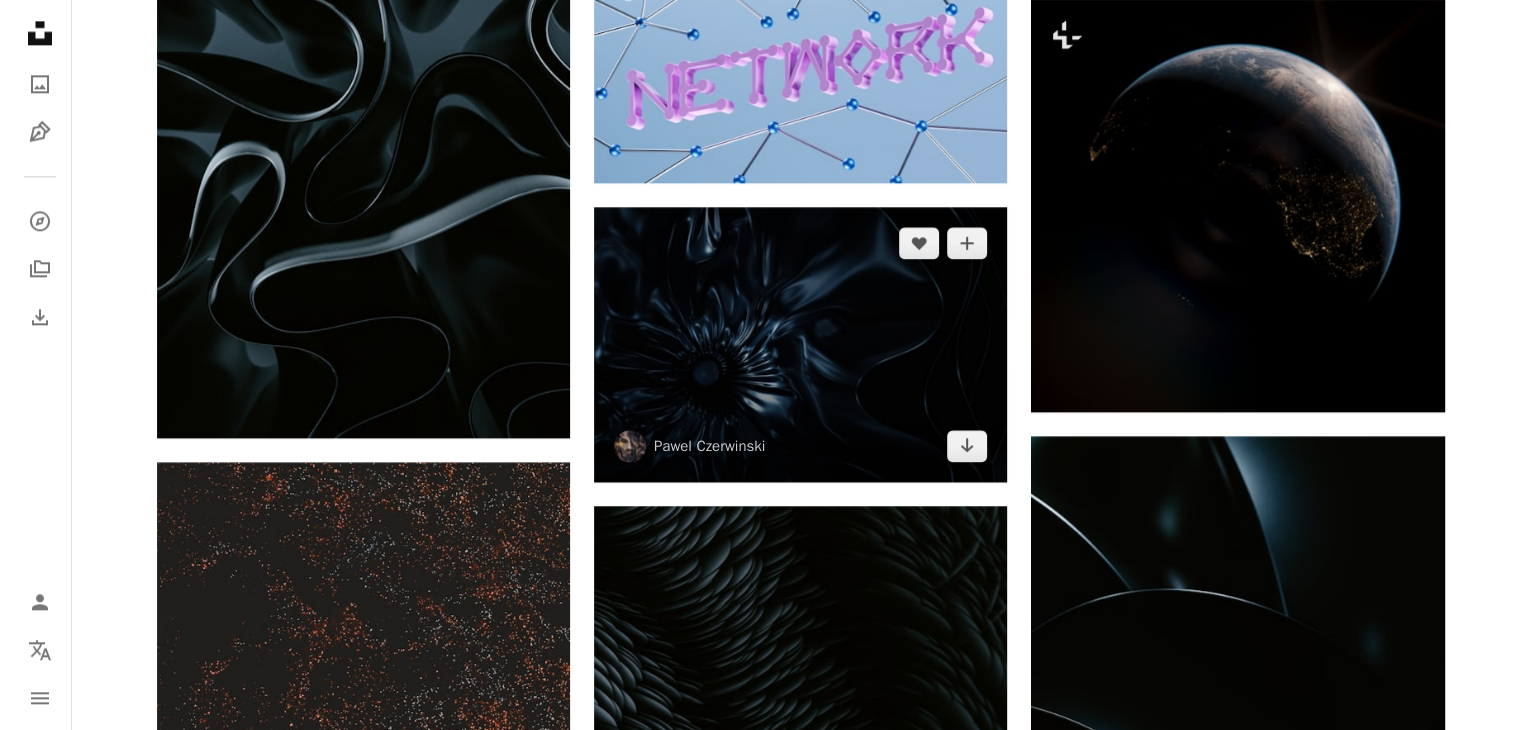 scroll, scrollTop: 2200, scrollLeft: 0, axis: vertical 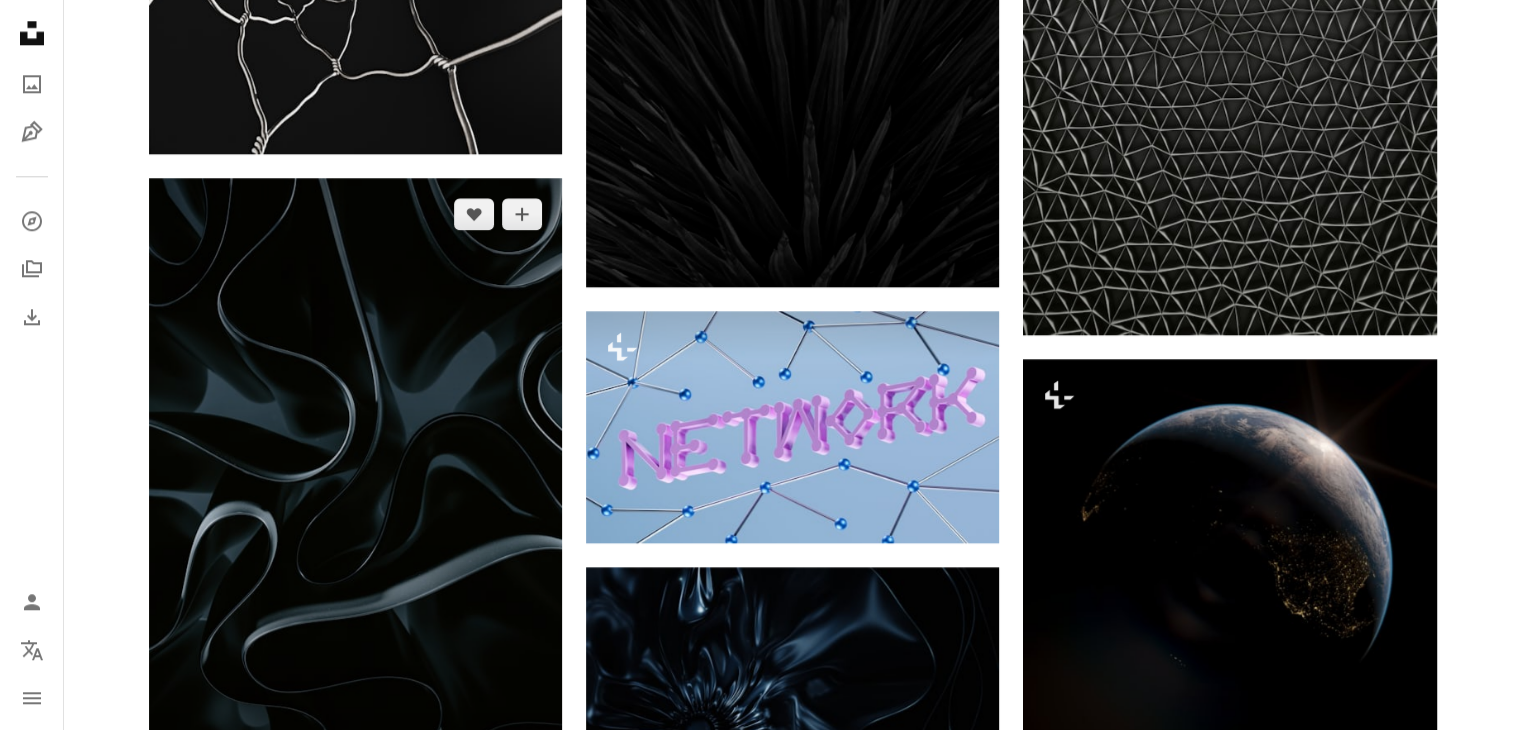 click at bounding box center (355, 488) 